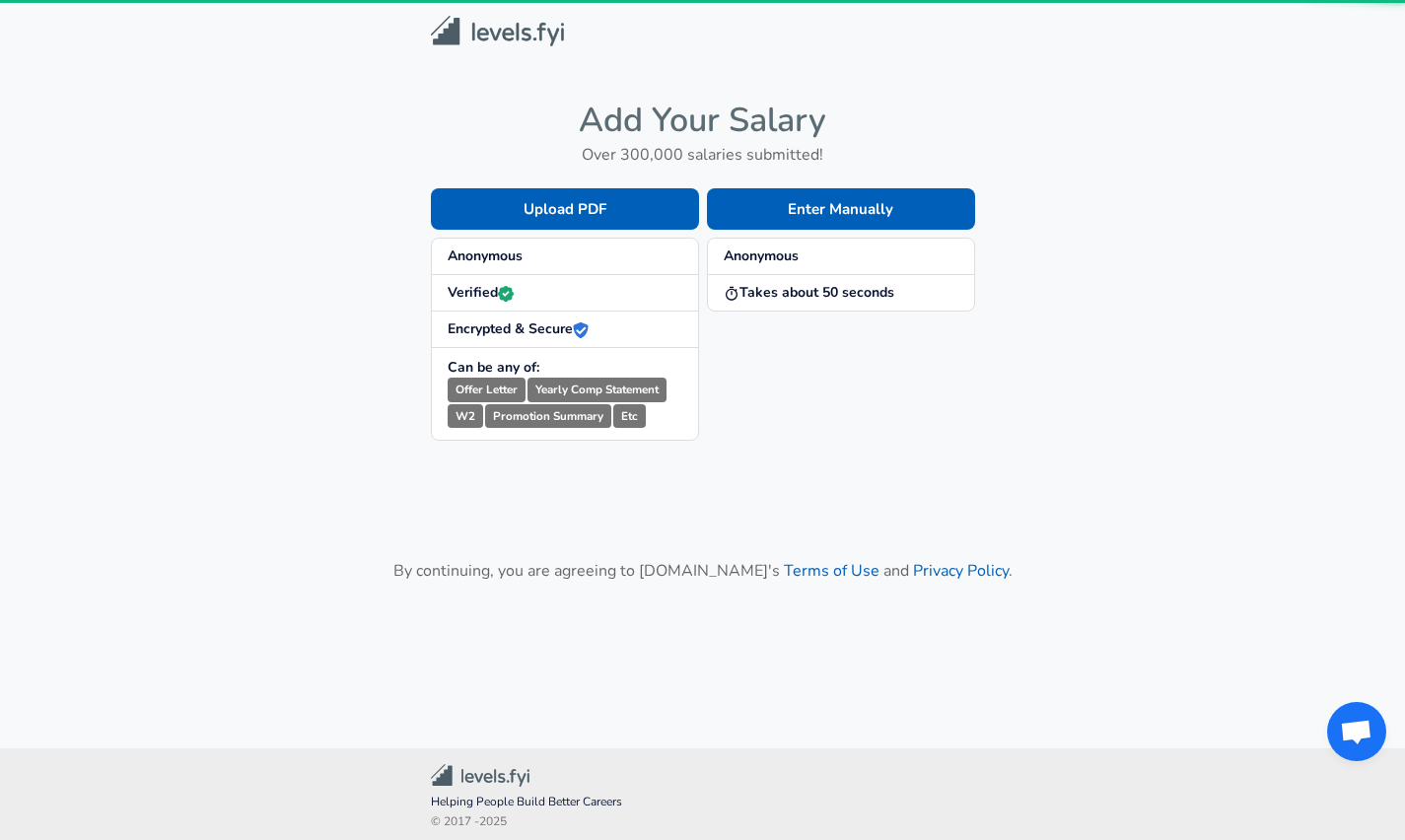 scroll, scrollTop: 0, scrollLeft: 0, axis: both 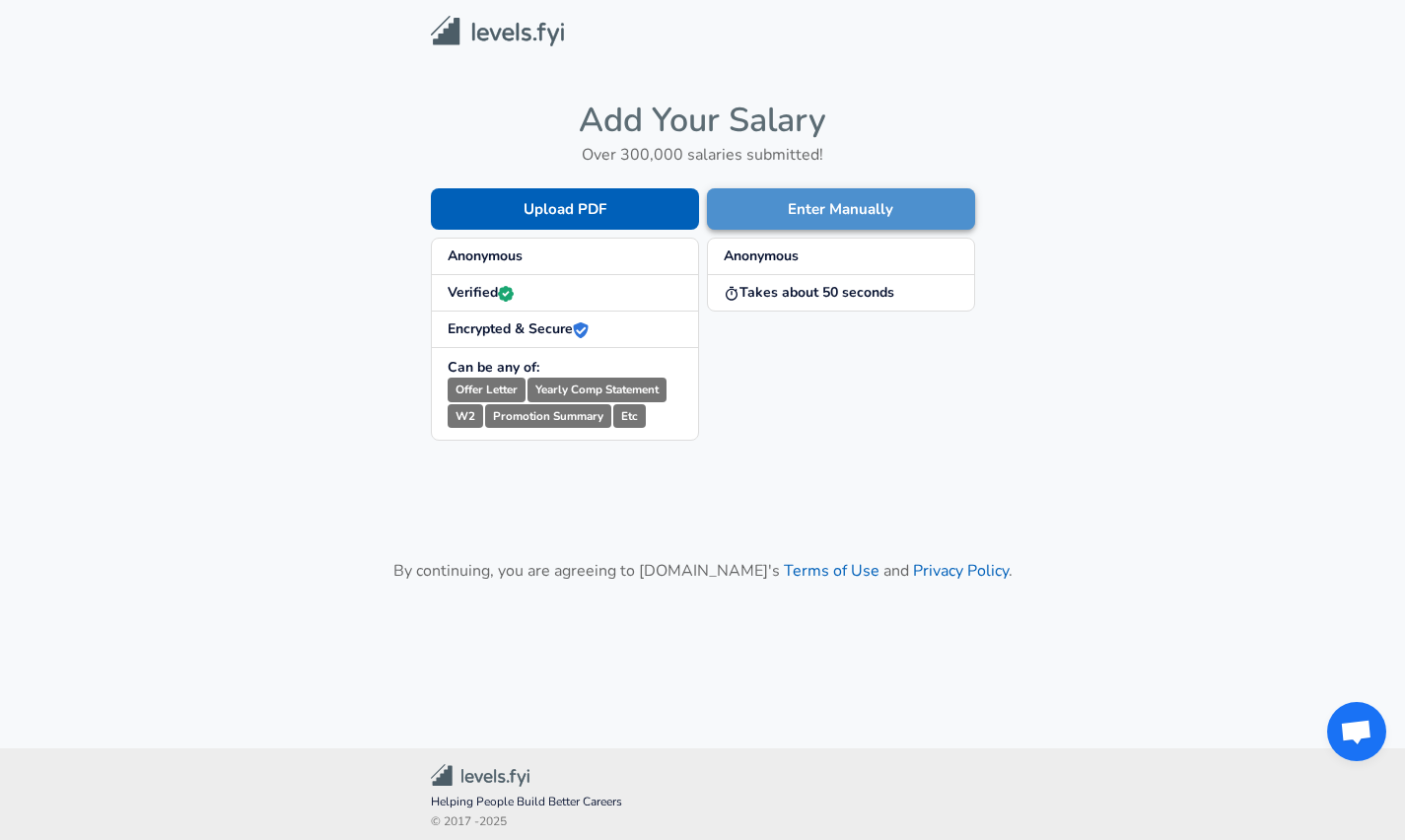 click on "Enter Manually" at bounding box center [841, 209] 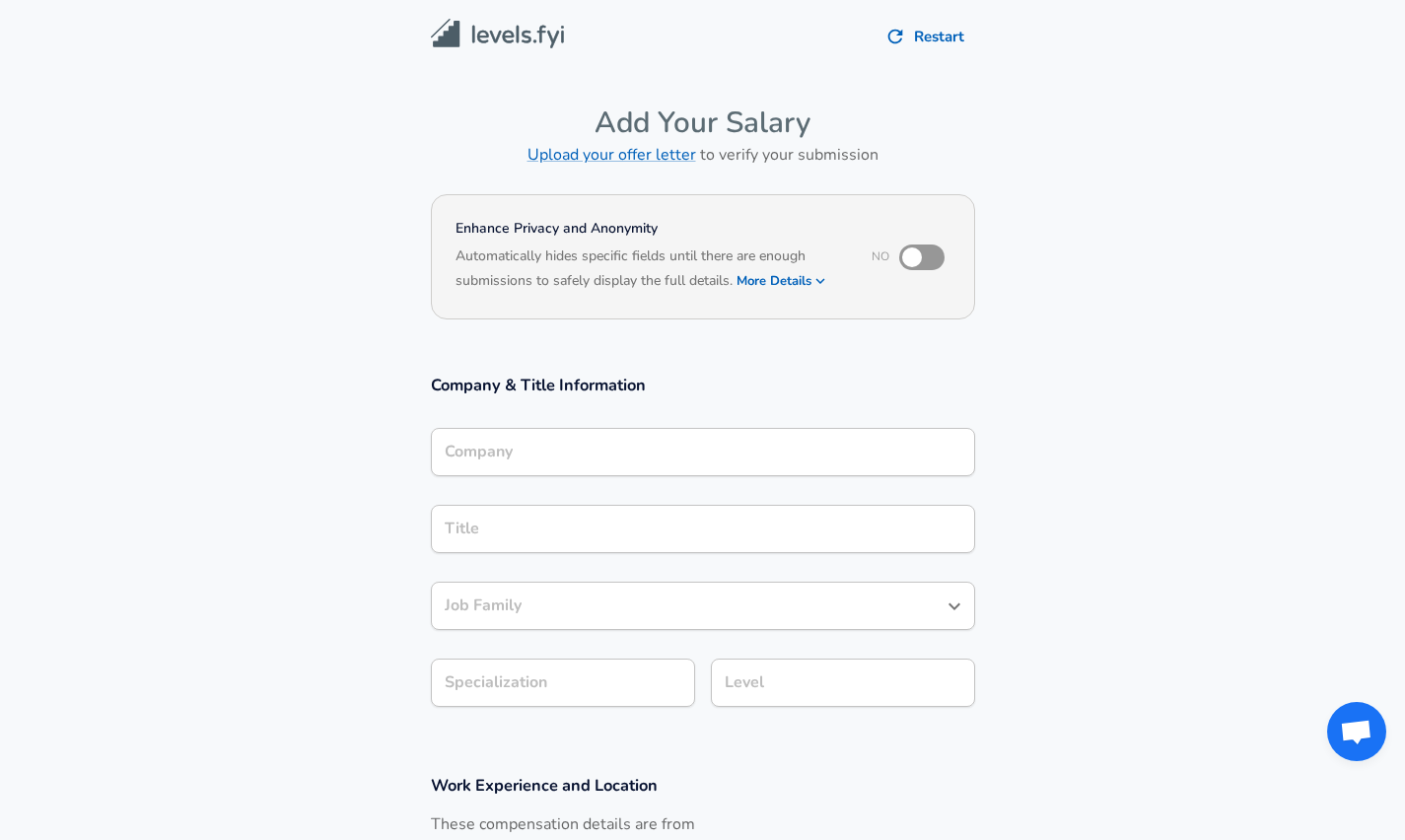 click on "Company" at bounding box center (703, 452) 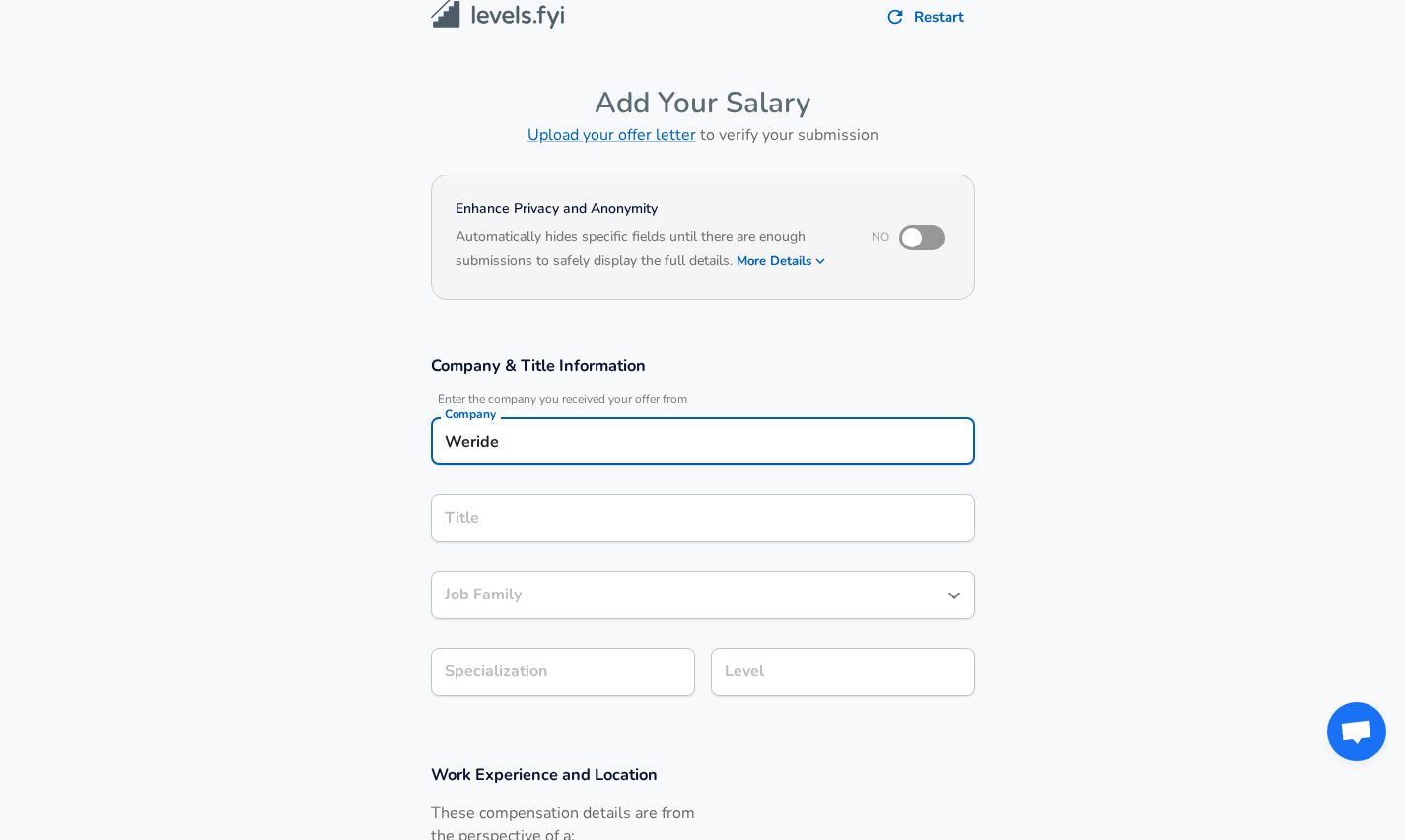 type on "Weride" 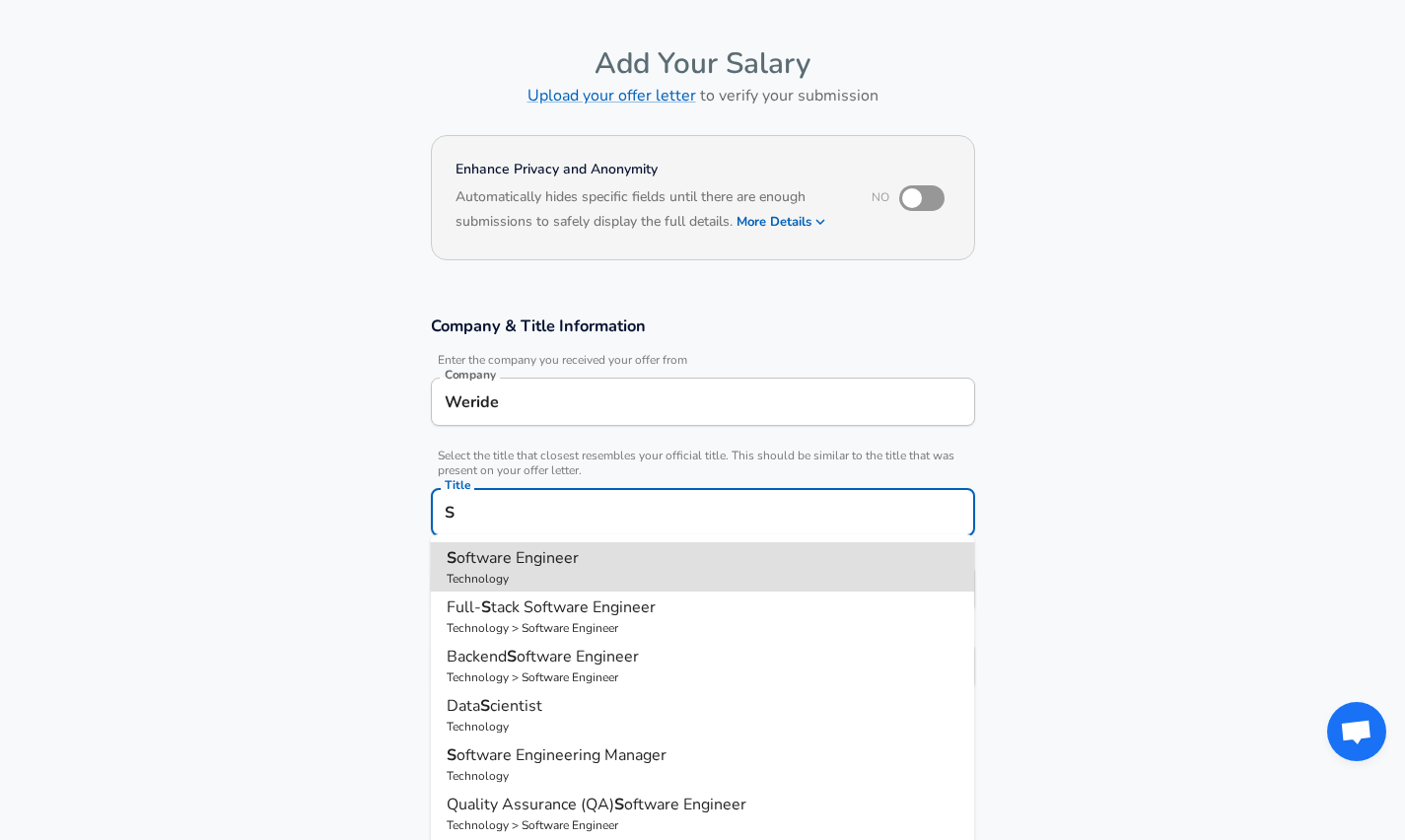 type on "Software Engineer" 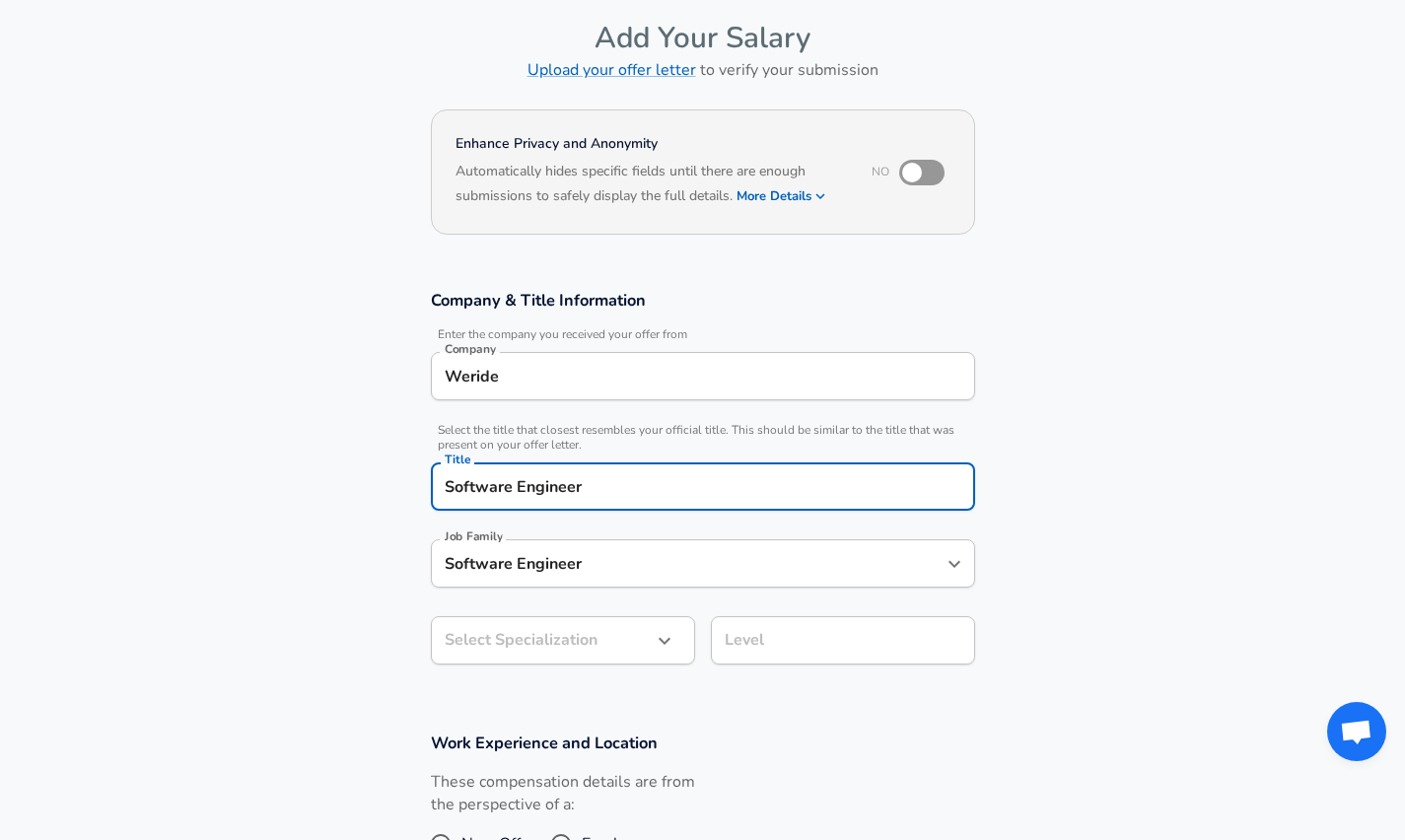 scroll, scrollTop: 144, scrollLeft: 0, axis: vertical 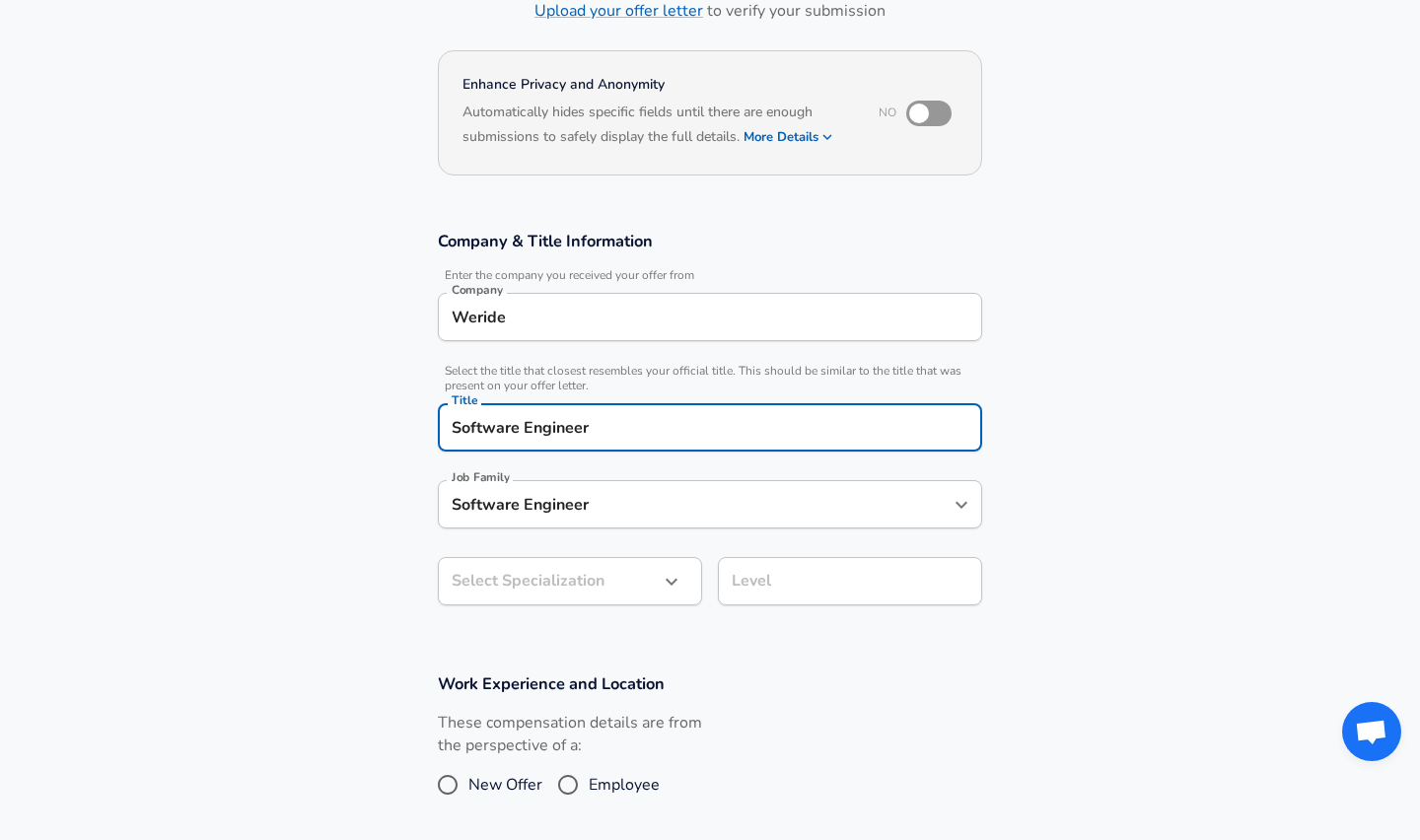 click on "Restart Add Your Salary Upload your offer letter   to verify your submission Enhance Privacy and Anonymity No Automatically hides specific fields until there are enough submissions to safely display the full details.   More Details Based on your submission and the data points that we have already collected, we will automatically hide and anonymize specific fields if there aren't enough data points to remain sufficiently anonymous. Company & Title Information   Enter the company you received your offer from Company Weride Company   Select the title that closest resembles your official title. This should be similar to the title that was present on your offer letter. Title Software Engineer Title Job Family Software Engineer Job Family Select Specialization ​ Select Specialization Level Level Work Experience and Location These compensation details are from the perspective of a: New Offer Employee Submit Salary By continuing, you are agreeing to [DOMAIN_NAME][PERSON_NAME]'s   Terms of Use   and   Privacy Policy . © 2017 -" at bounding box center (710, 276) 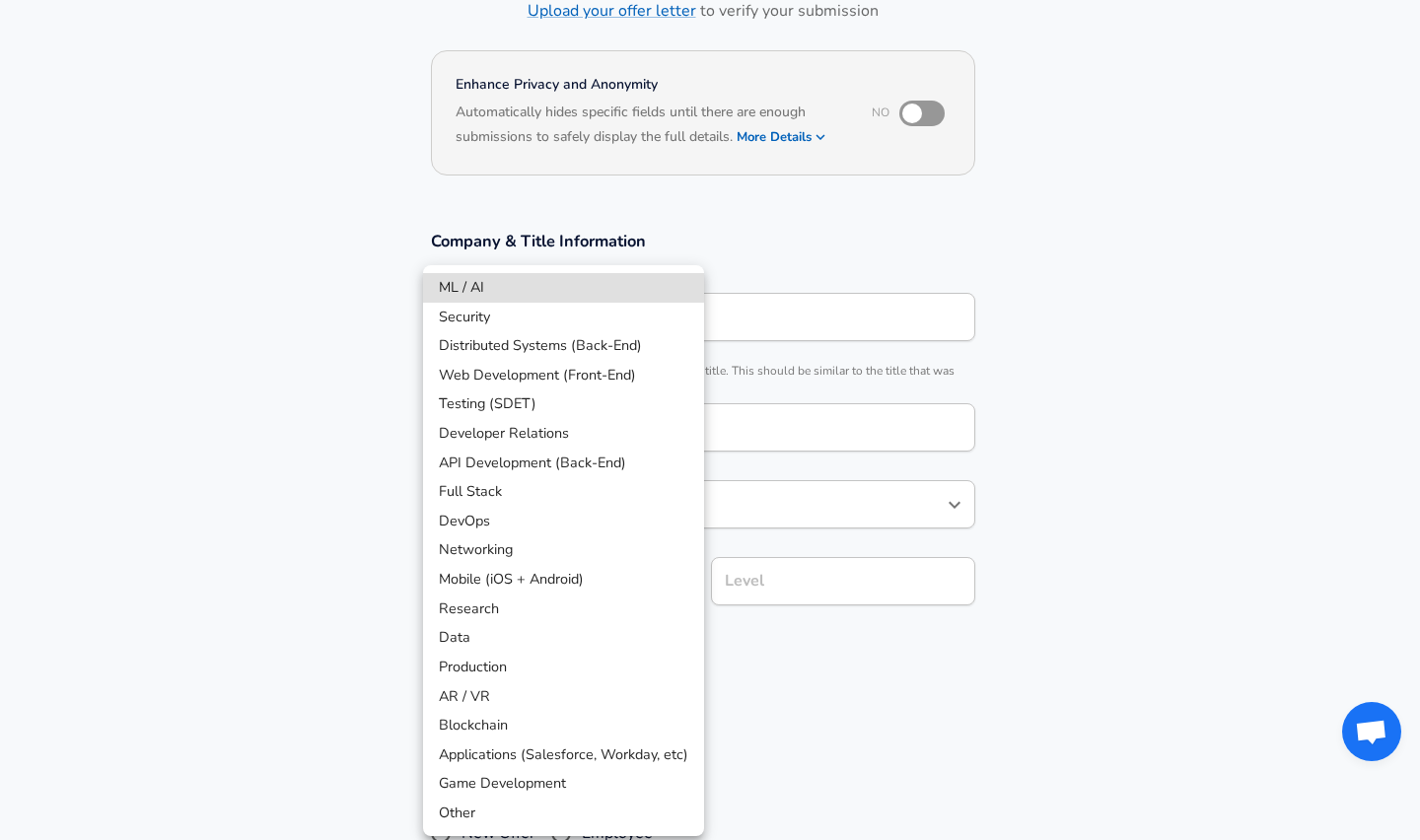 type 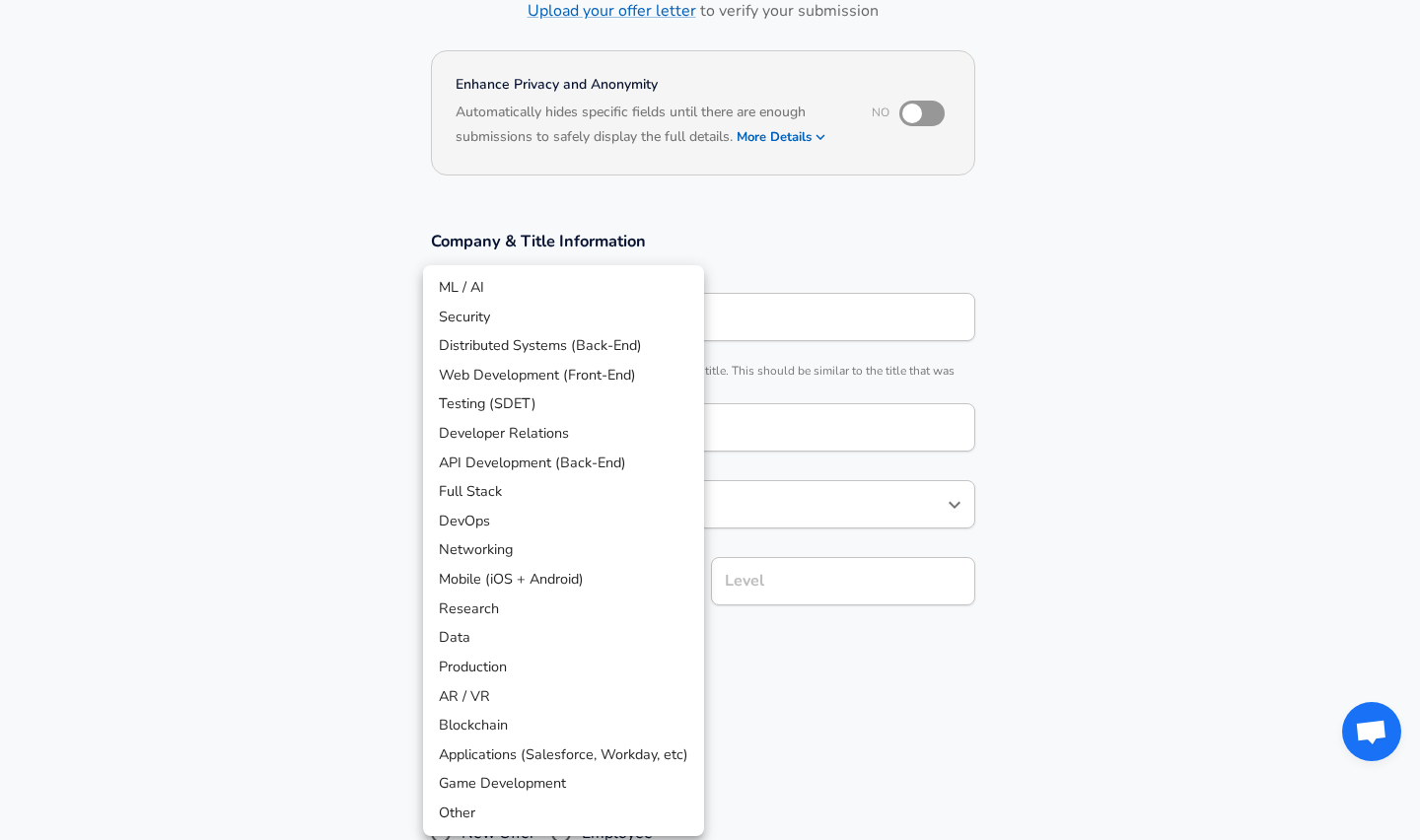 click at bounding box center (710, 420) 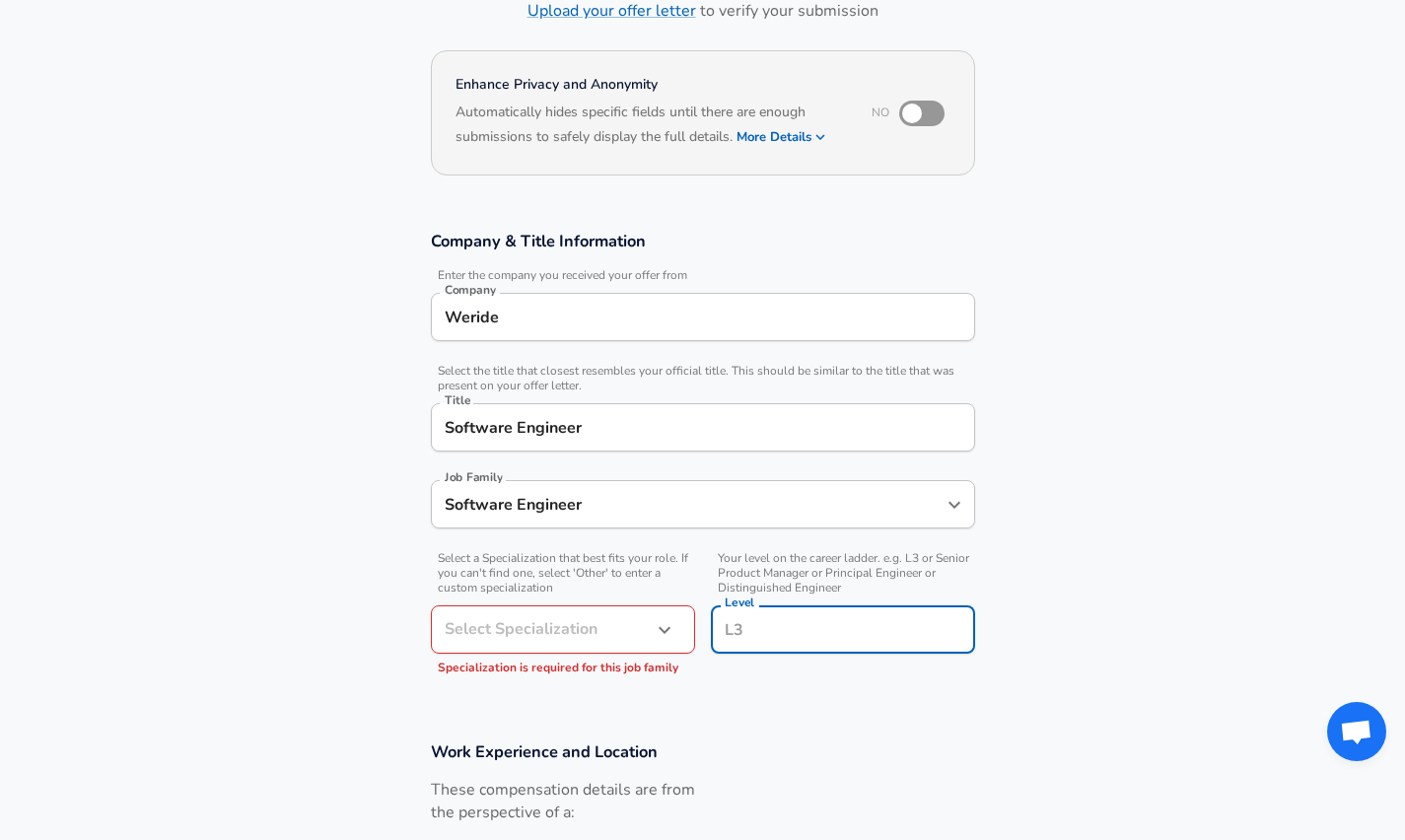 click on "Level" at bounding box center (843, 629) 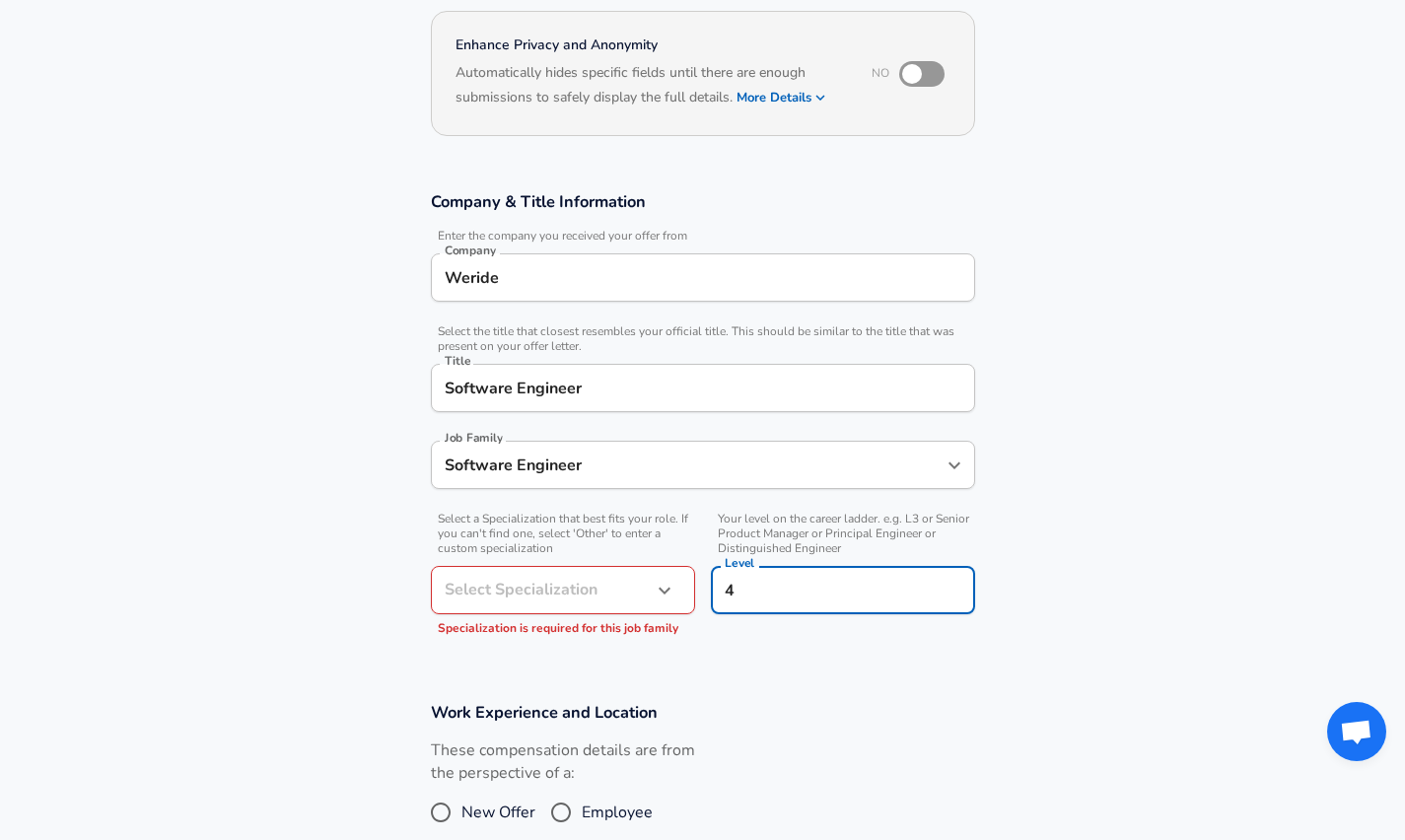 type on "4" 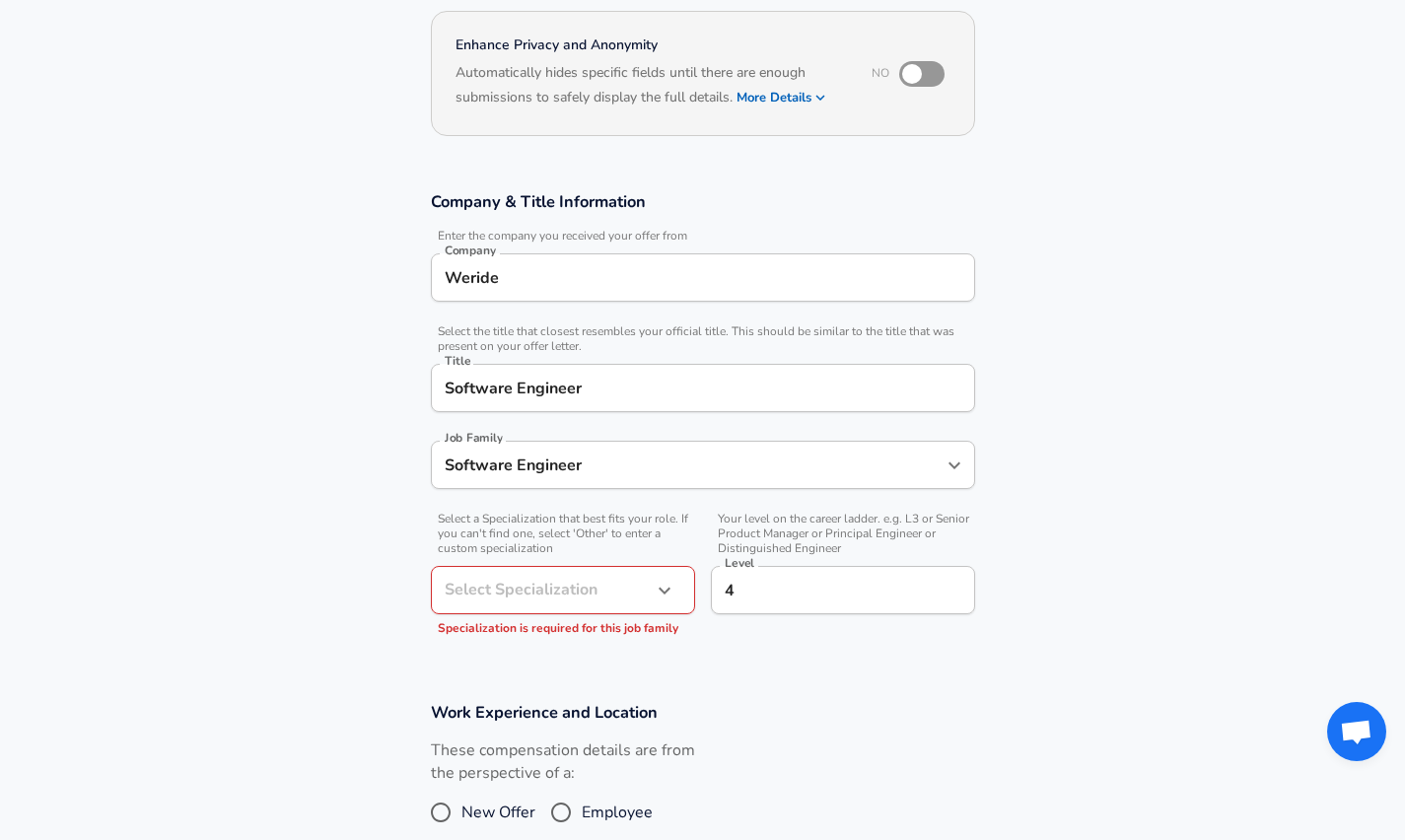 click on "Select Specialization ​ Select Specialization Specialization is required for this job family" at bounding box center (563, 602) 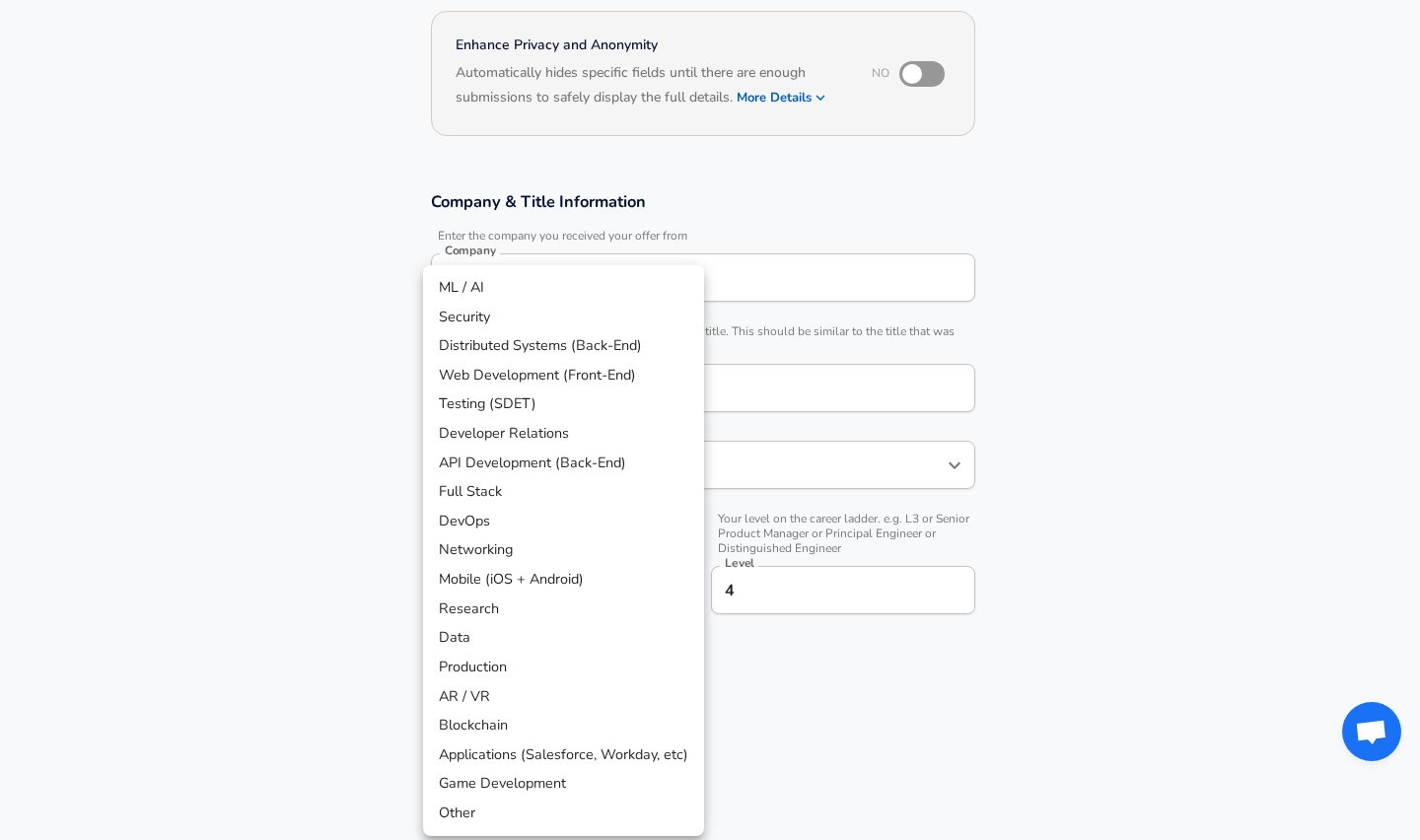 click on "ML / AI" at bounding box center [563, 288] 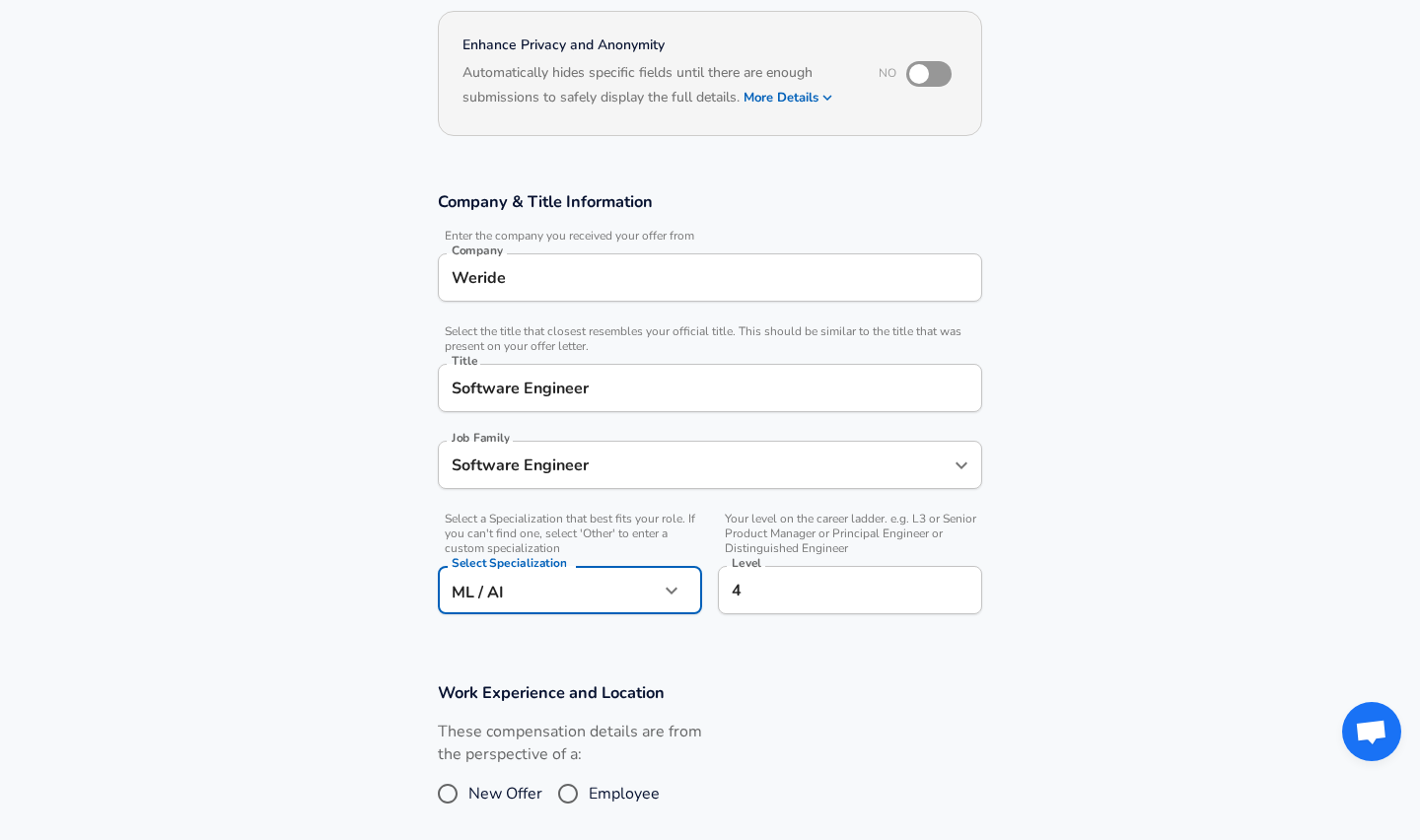 type on "ML / AI" 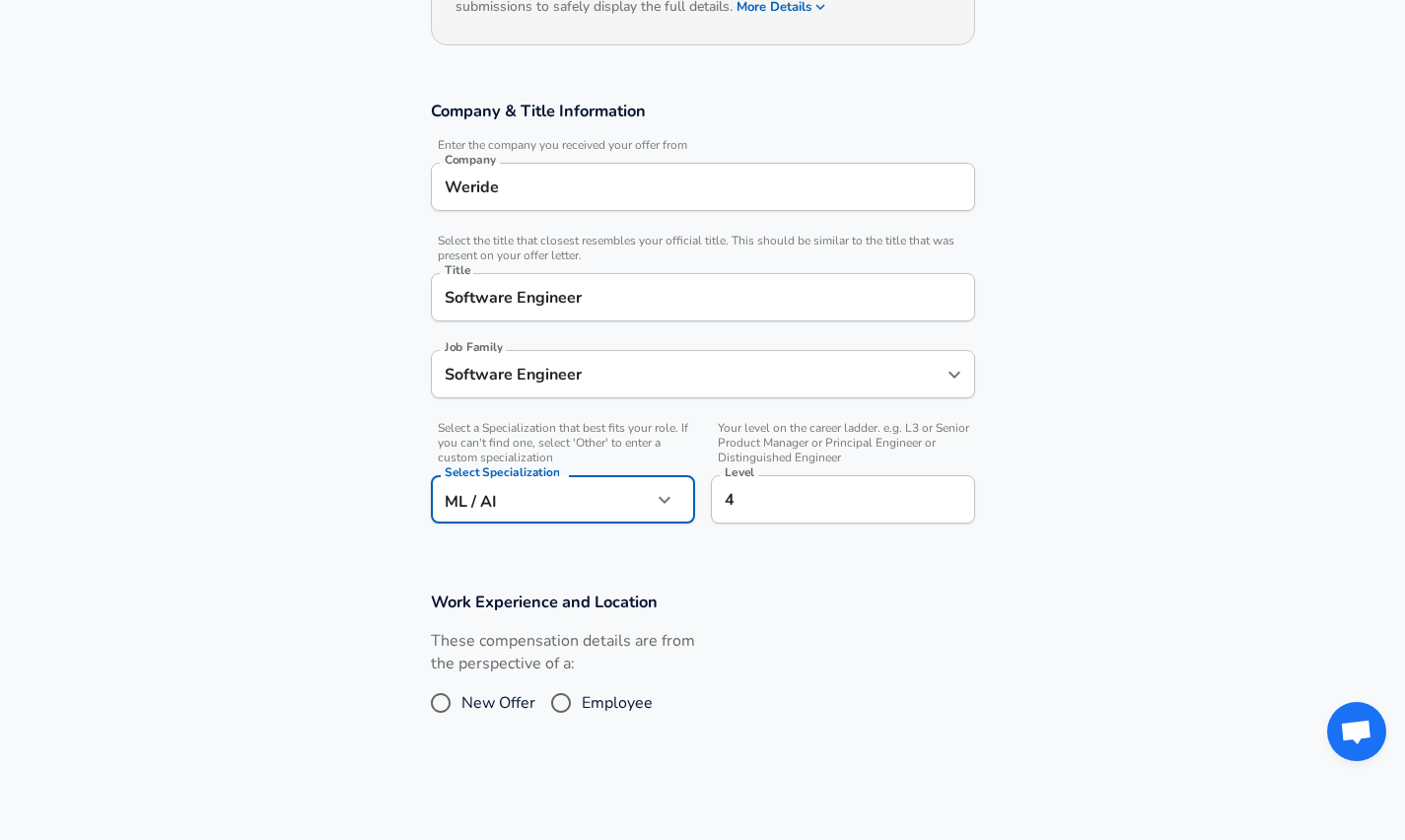scroll, scrollTop: 493, scrollLeft: 0, axis: vertical 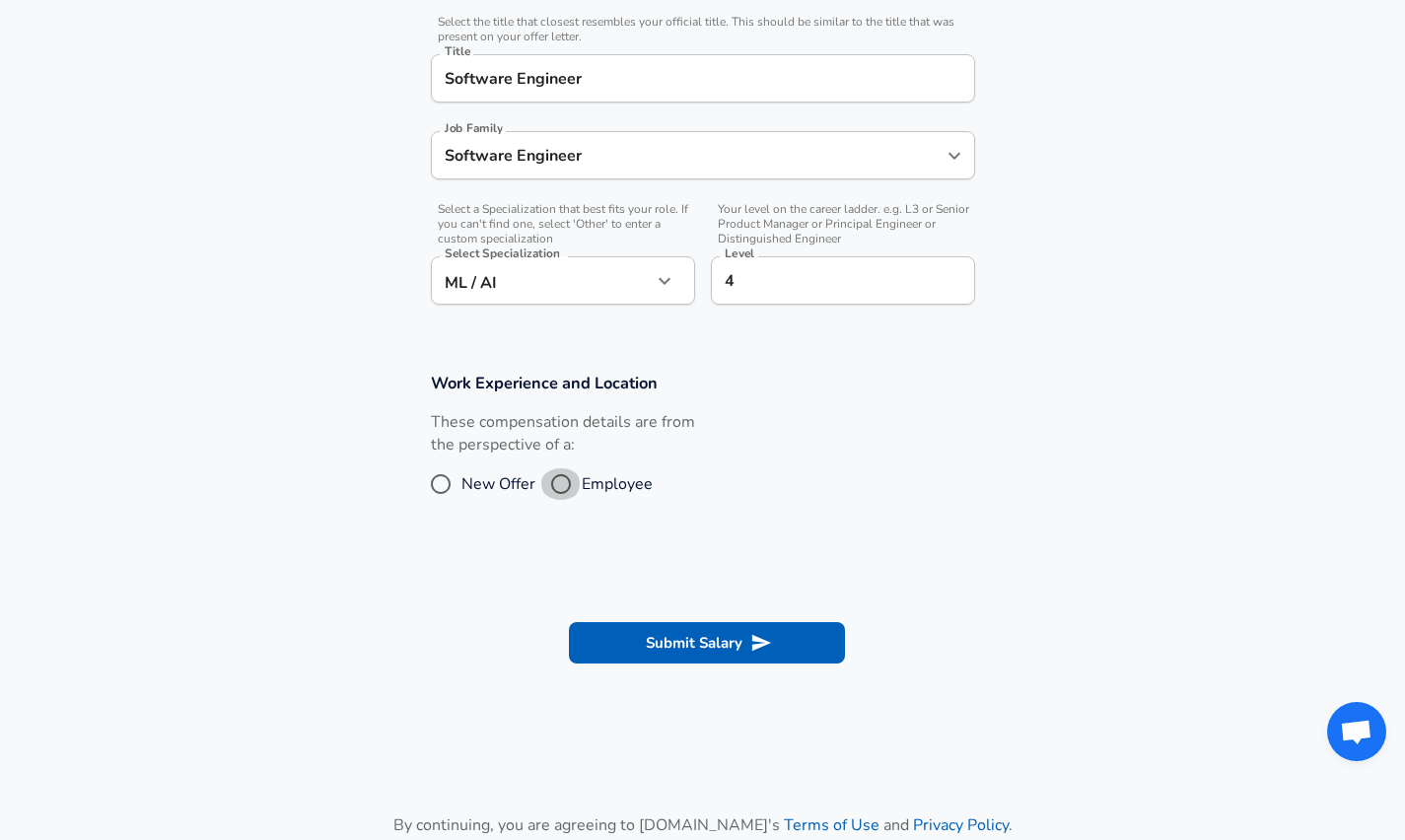click on "Employee" at bounding box center (561, 484) 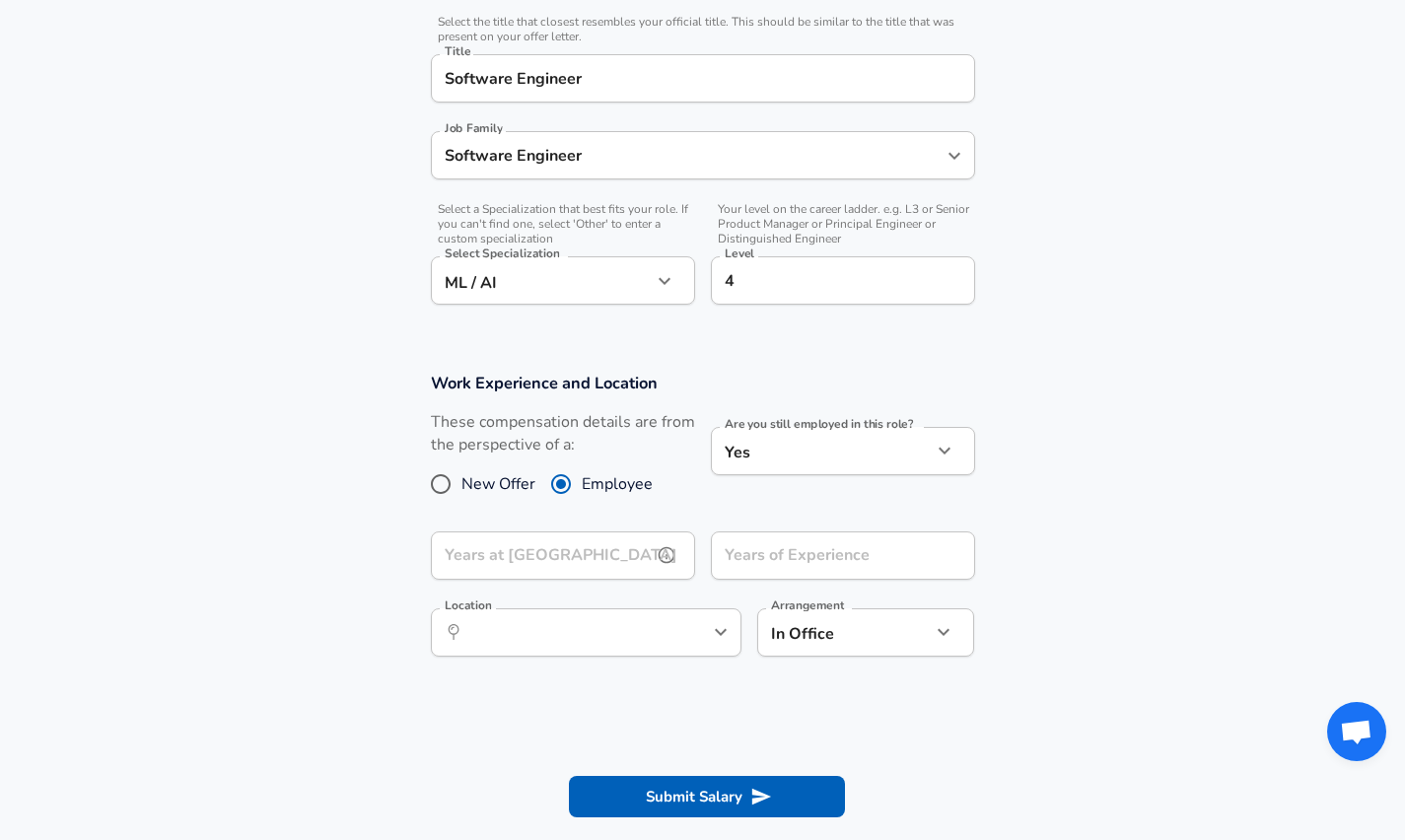 click on "Years at [GEOGRAPHIC_DATA]" at bounding box center (541, 555) 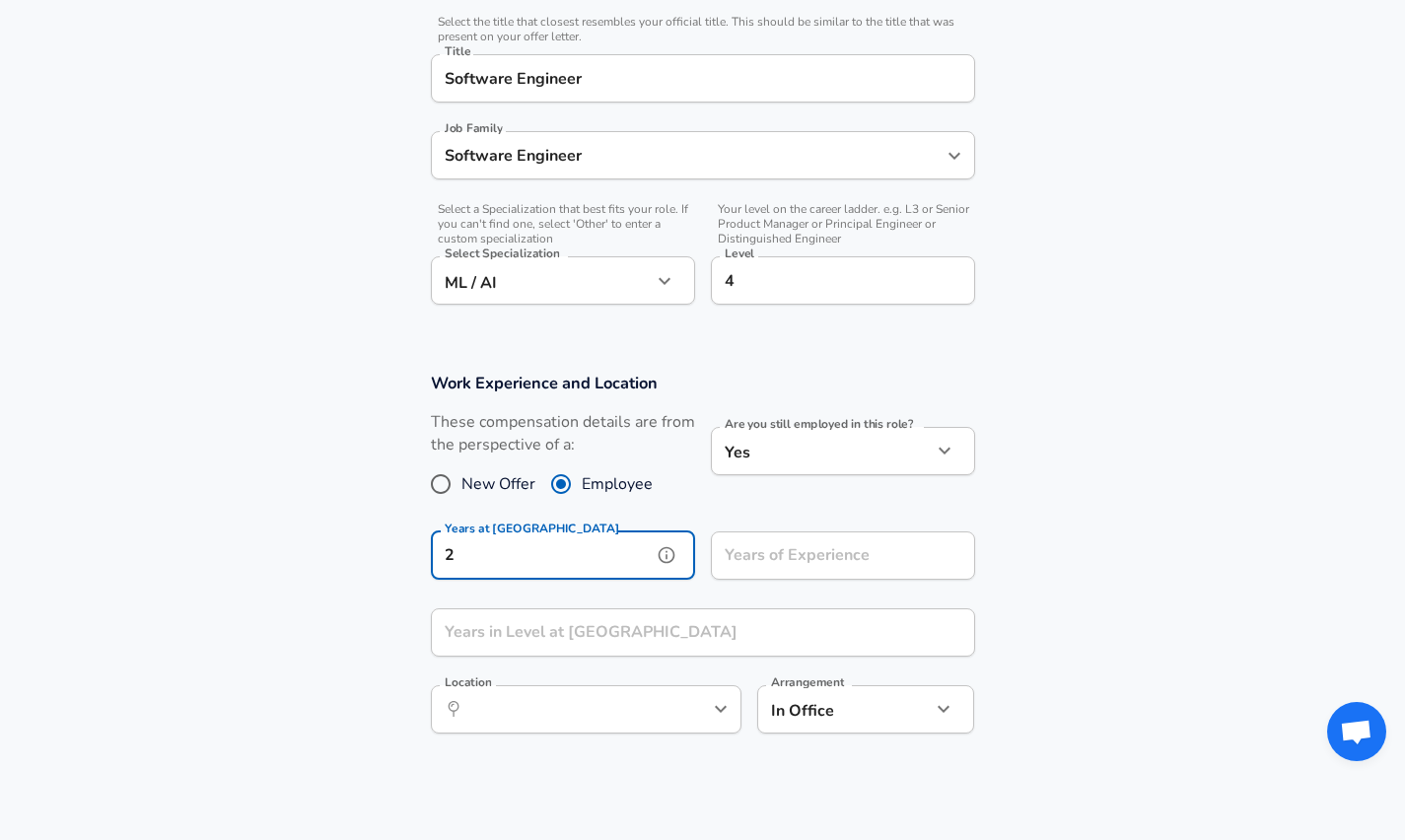 type on "2" 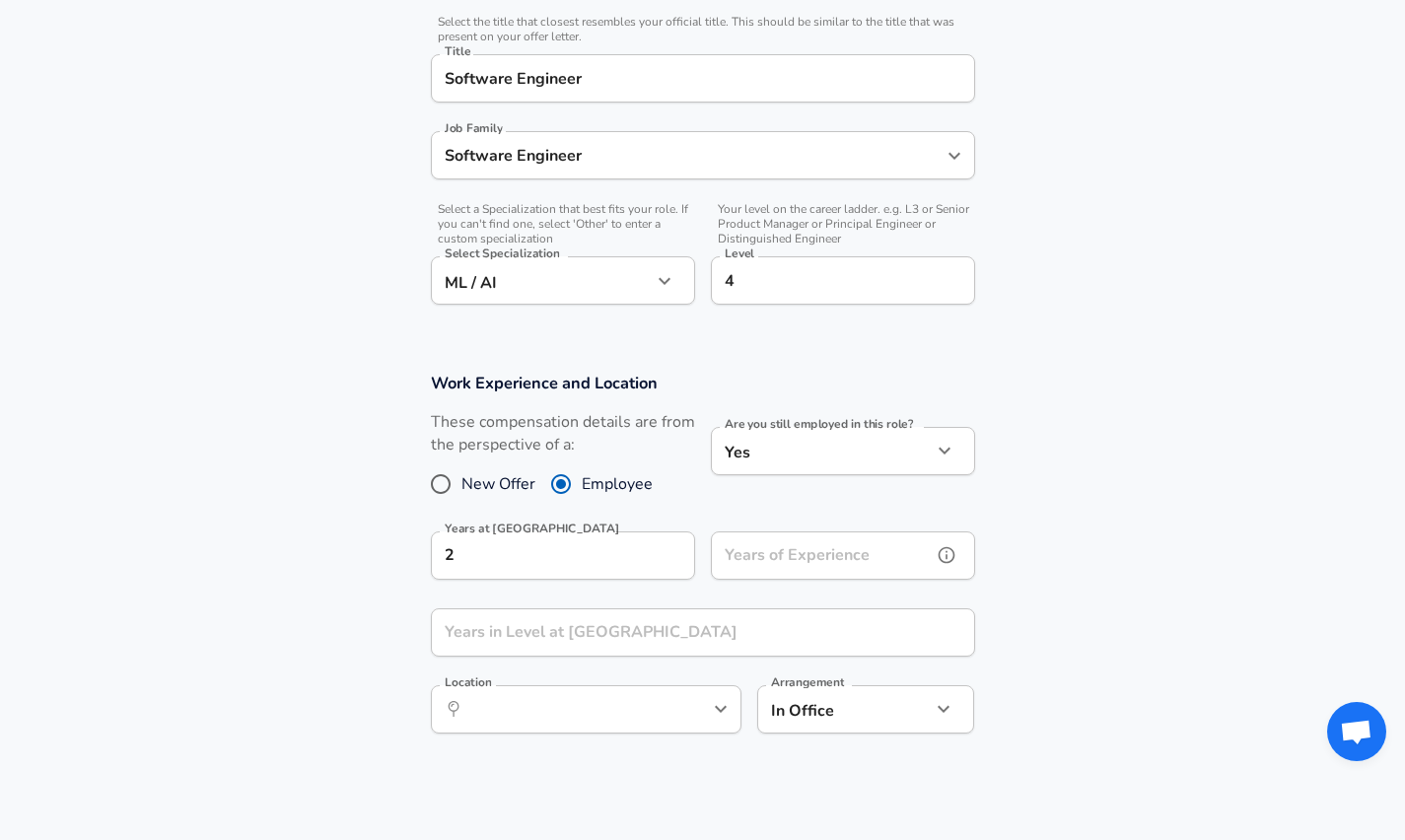 click on "Years of Experience" at bounding box center (821, 555) 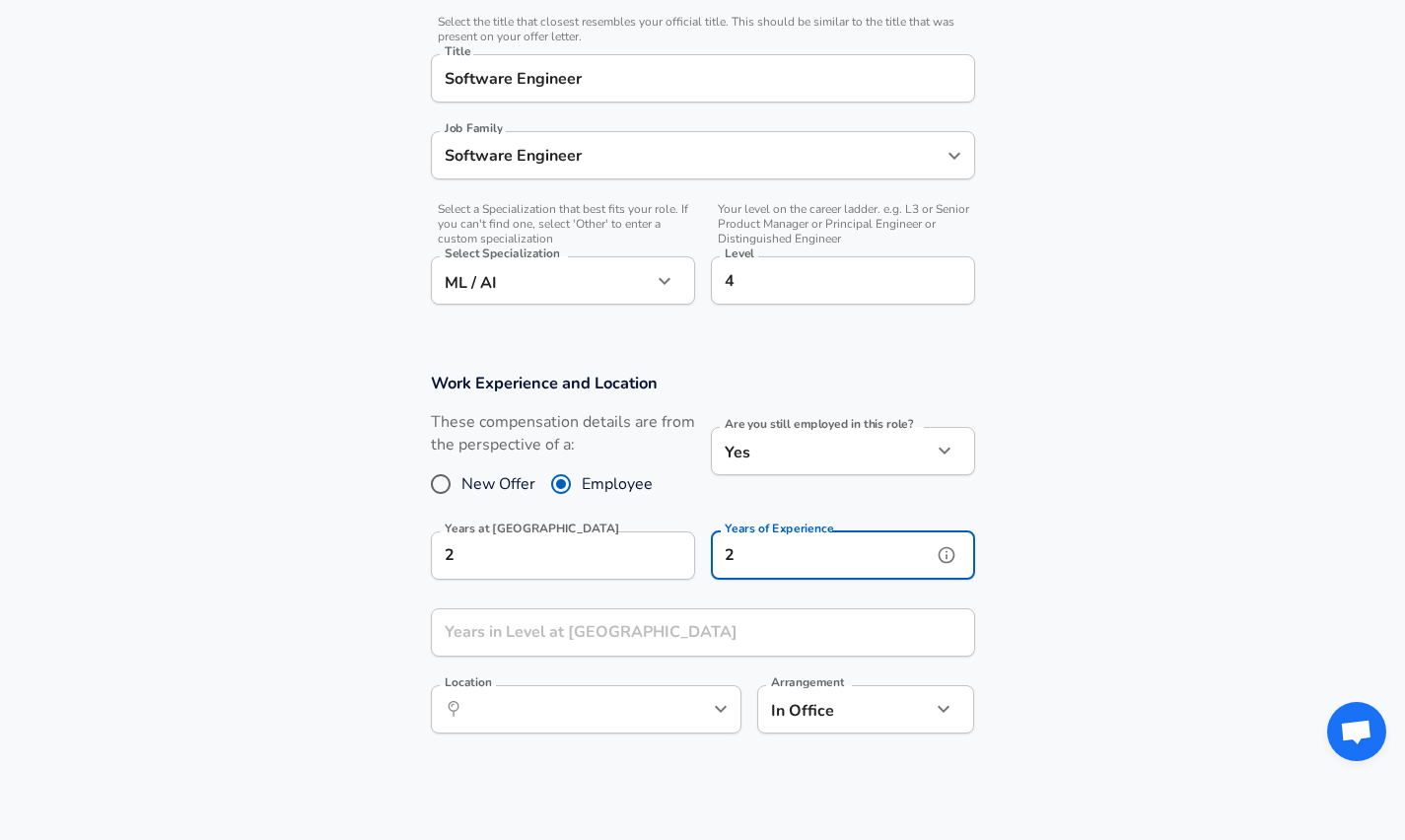 type on "2" 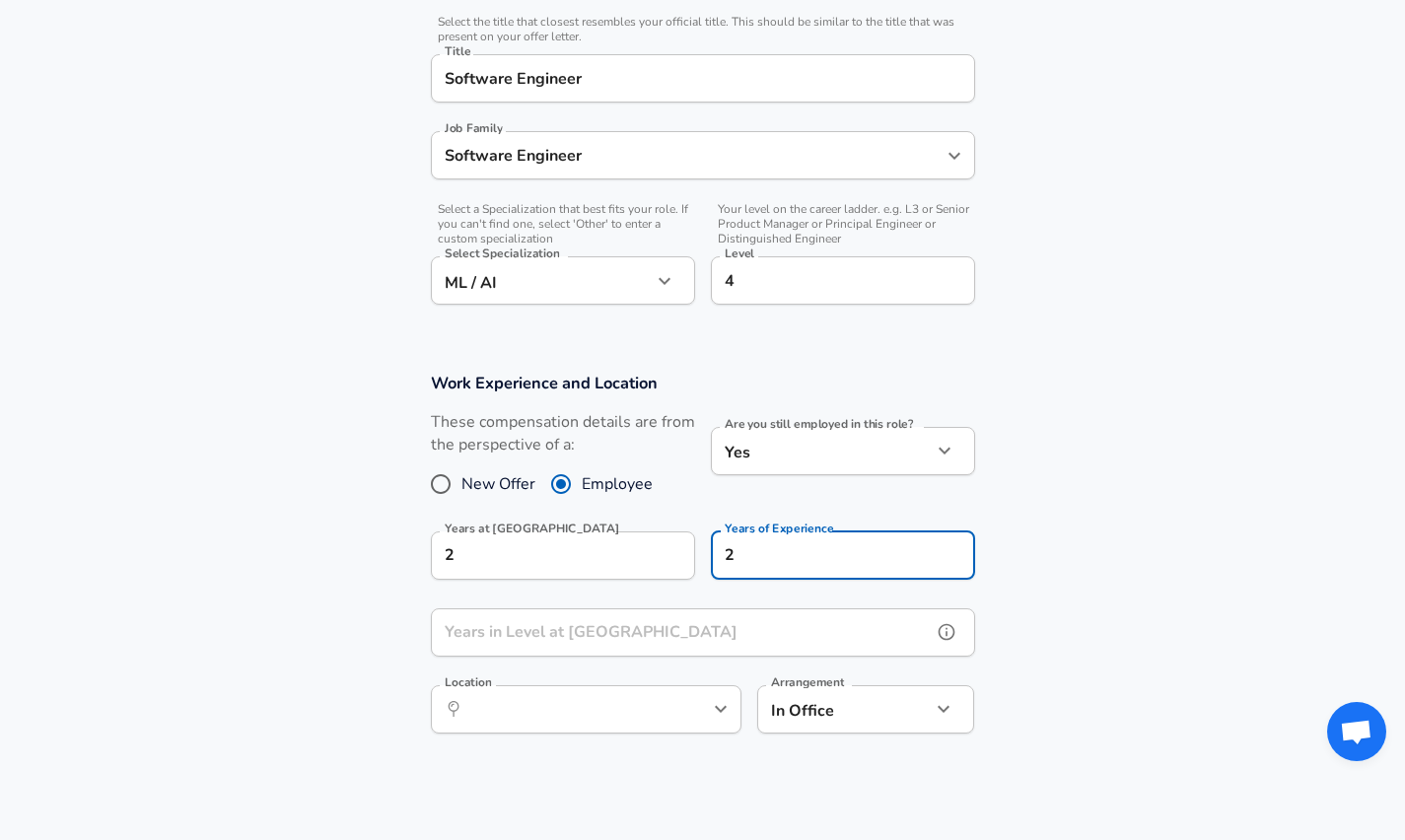 click on "Years in Level at [GEOGRAPHIC_DATA]" at bounding box center [681, 632] 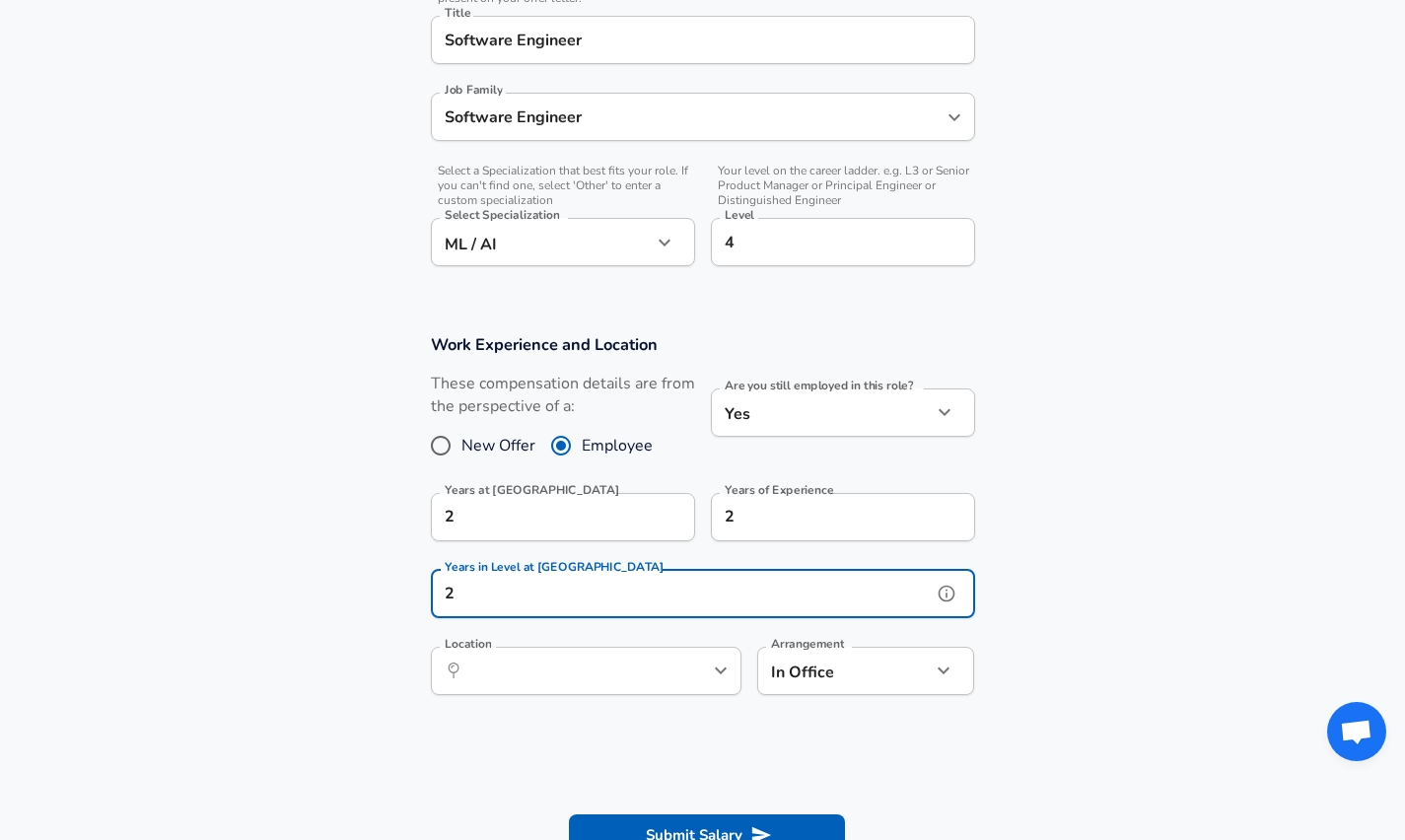 scroll, scrollTop: 584, scrollLeft: 0, axis: vertical 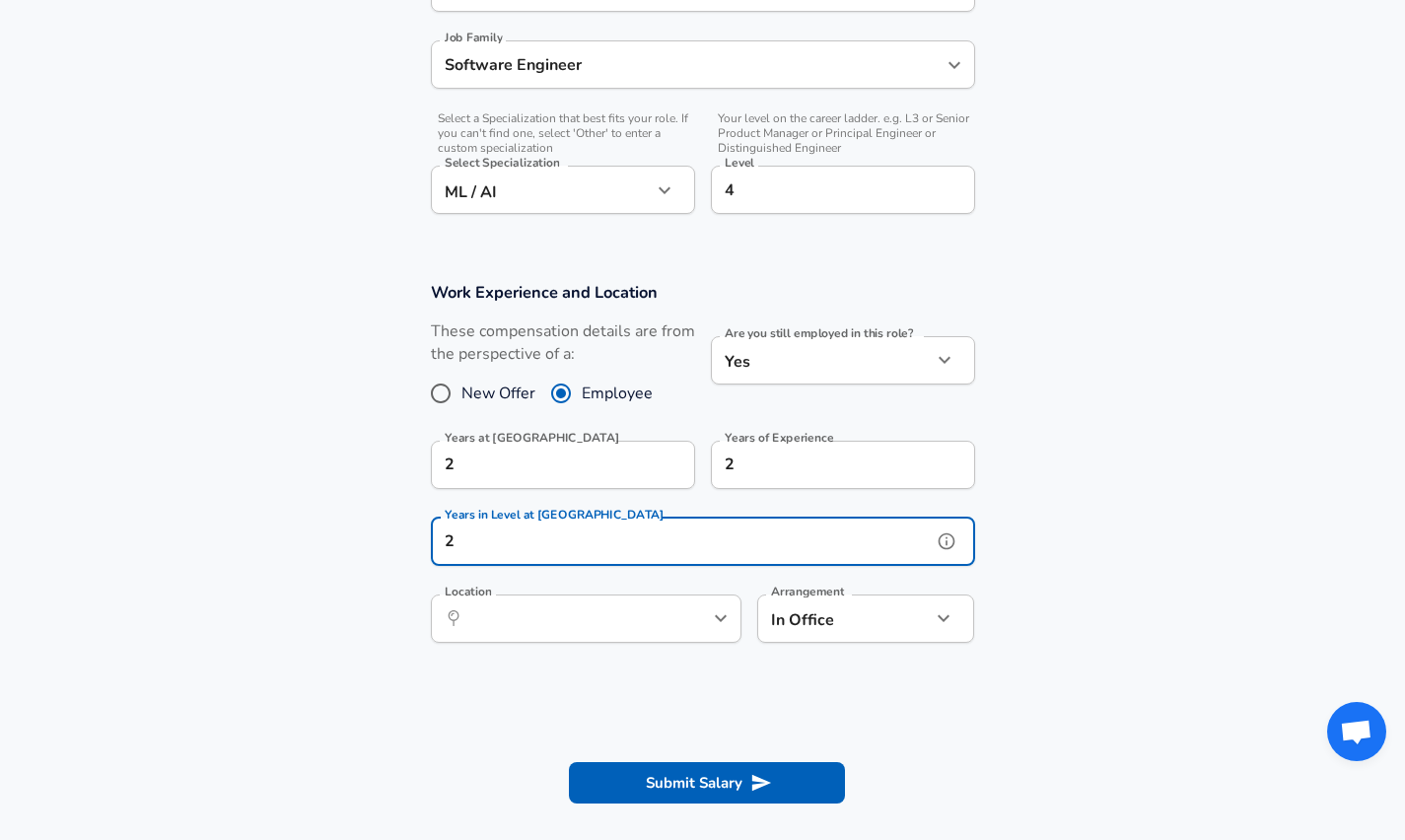 click on "​ Location" at bounding box center [586, 618] 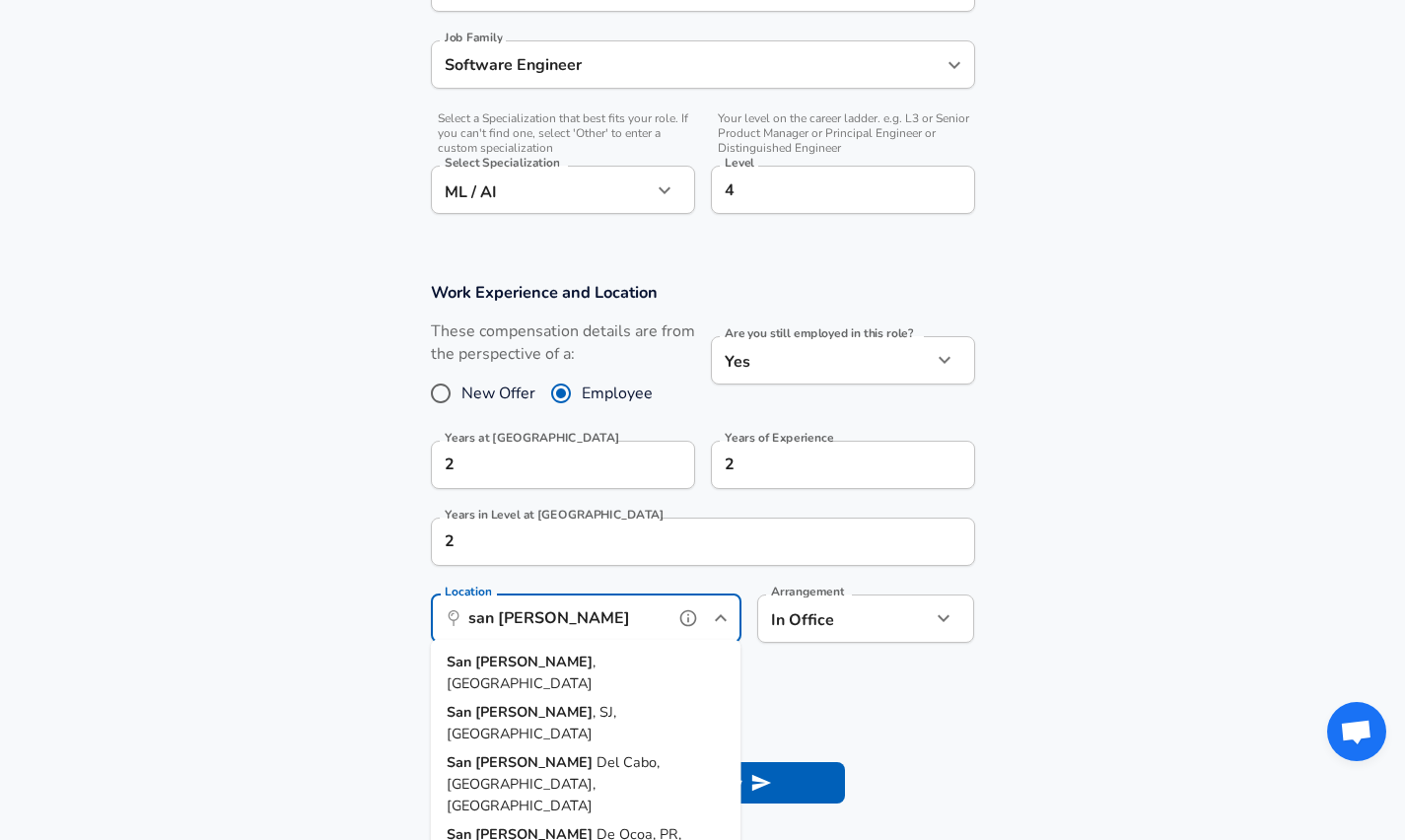click on "[GEOGRAPHIC_DATA] , [GEOGRAPHIC_DATA]" at bounding box center [586, 672] 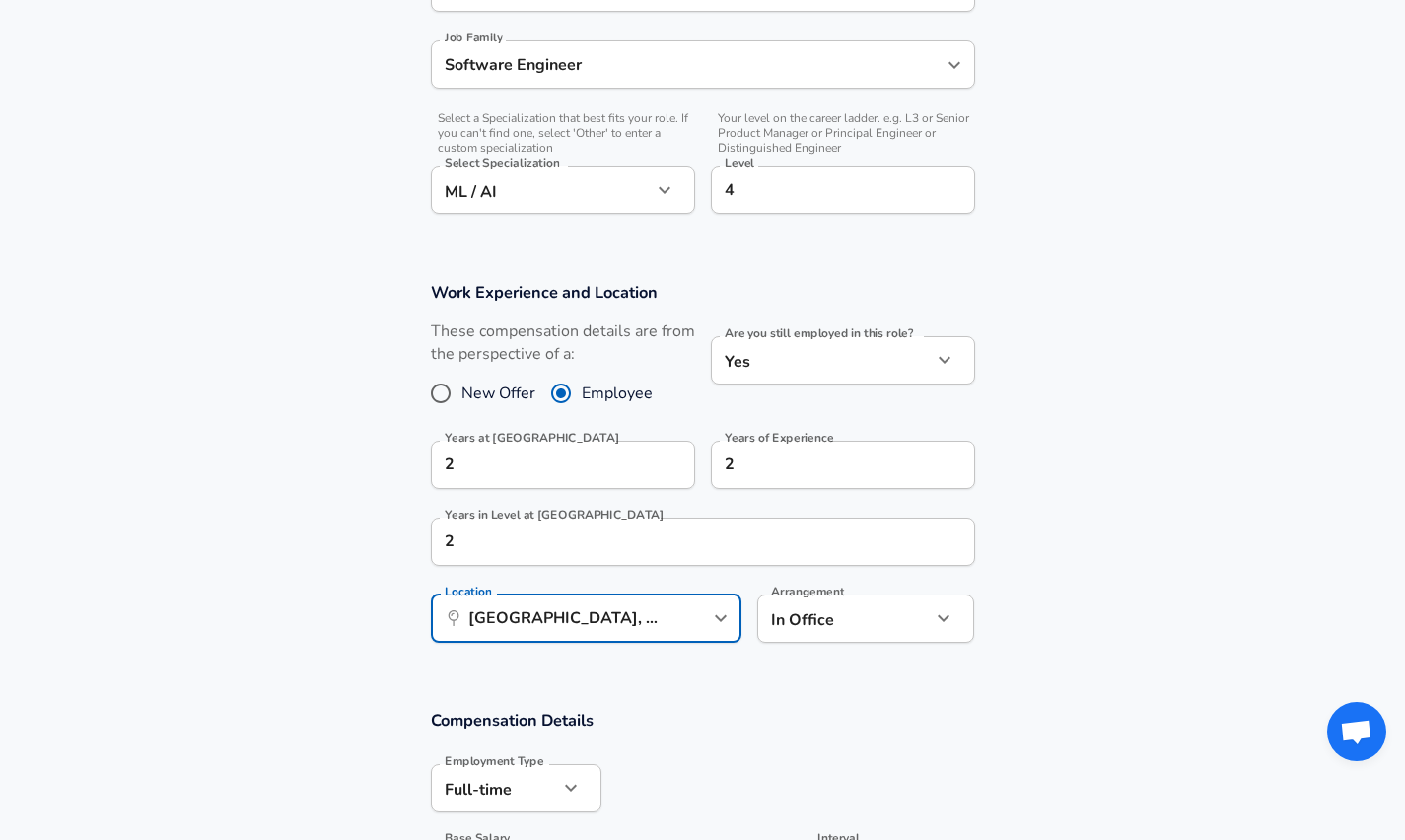click on "Work Experience and Location These compensation details are from the perspective of a: New Offer Employee Are you still employed in this role? Yes yes Are you still employed in this role? Years at Weride 2 Years at [GEOGRAPHIC_DATA] Years of Experience 2 Years of Experience Years in Level at [GEOGRAPHIC_DATA] 2 Years in Level at [GEOGRAPHIC_DATA] Location ​ [GEOGRAPHIC_DATA], [GEOGRAPHIC_DATA] Location Arrangement In Office office Arrangement" at bounding box center [702, 472] 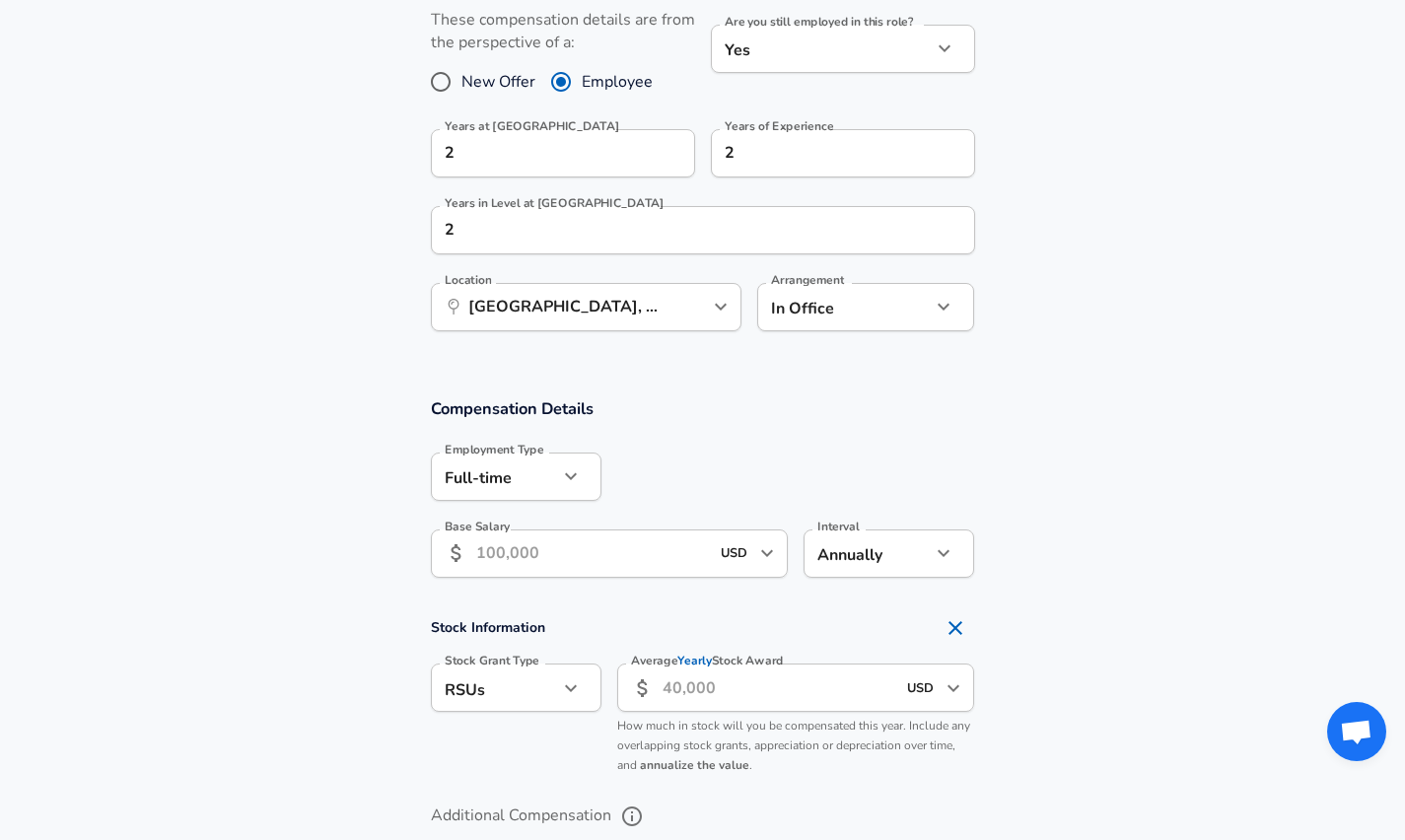 scroll, scrollTop: 921, scrollLeft: 0, axis: vertical 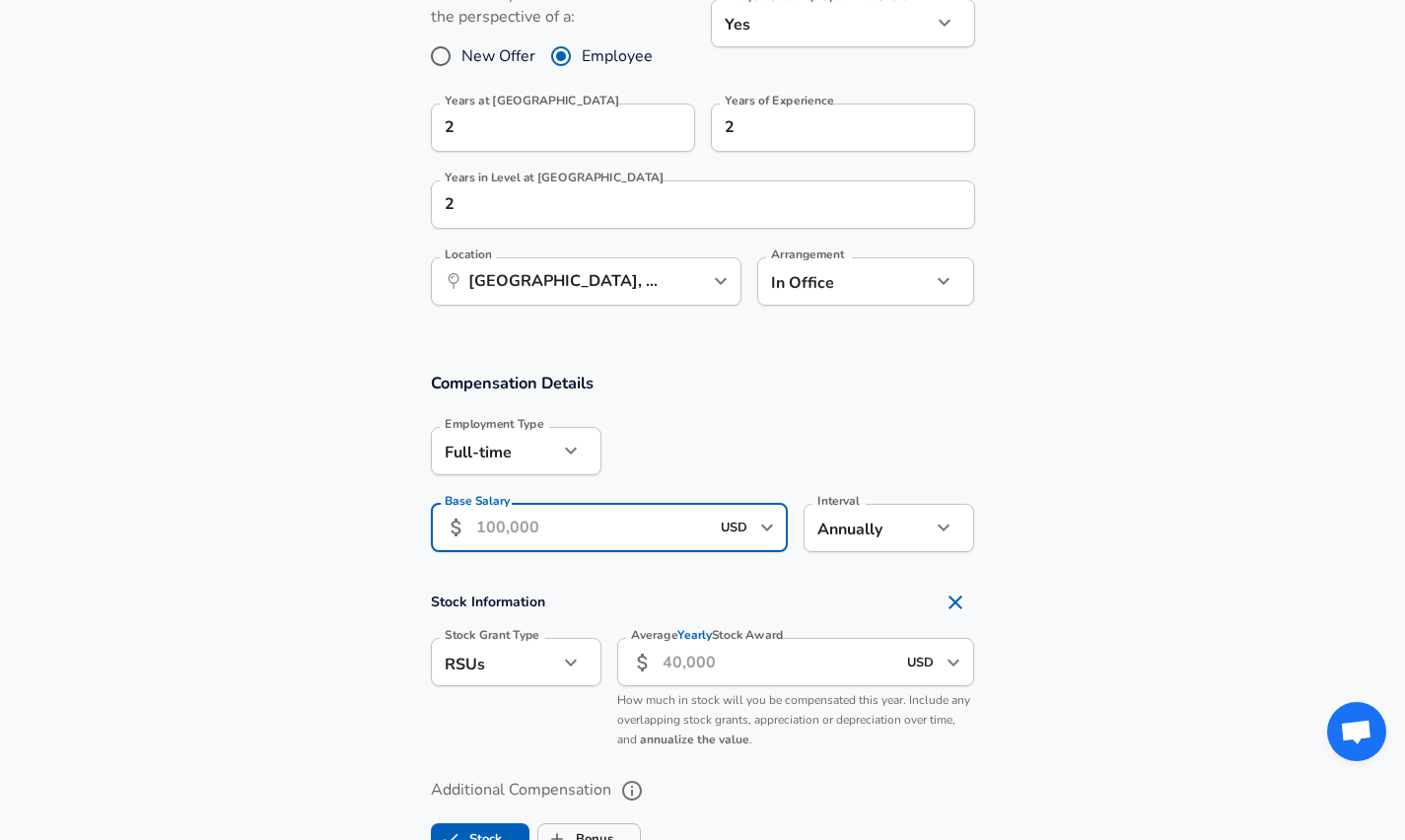 click on "Base Salary" at bounding box center [593, 527] 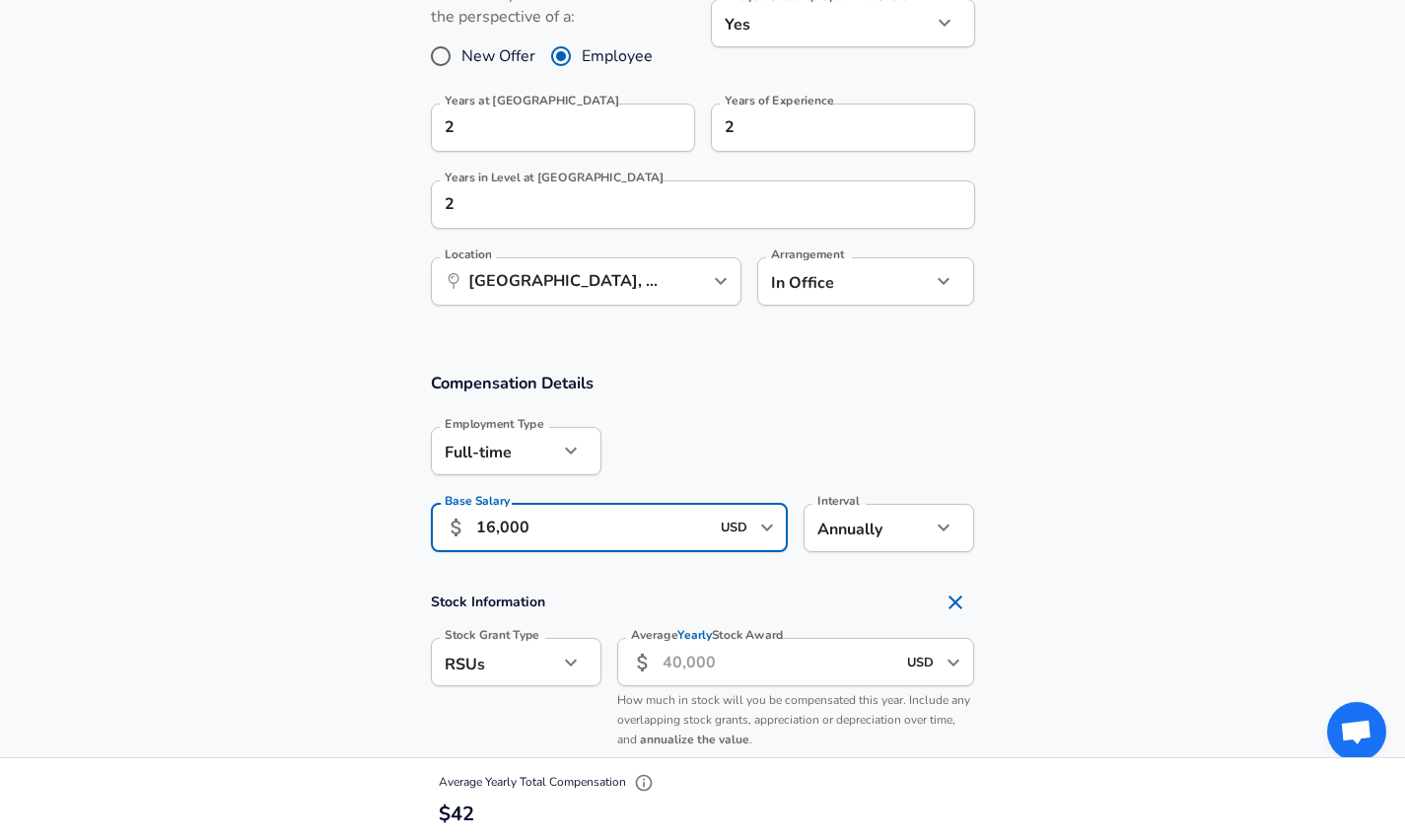 type on "160,000" 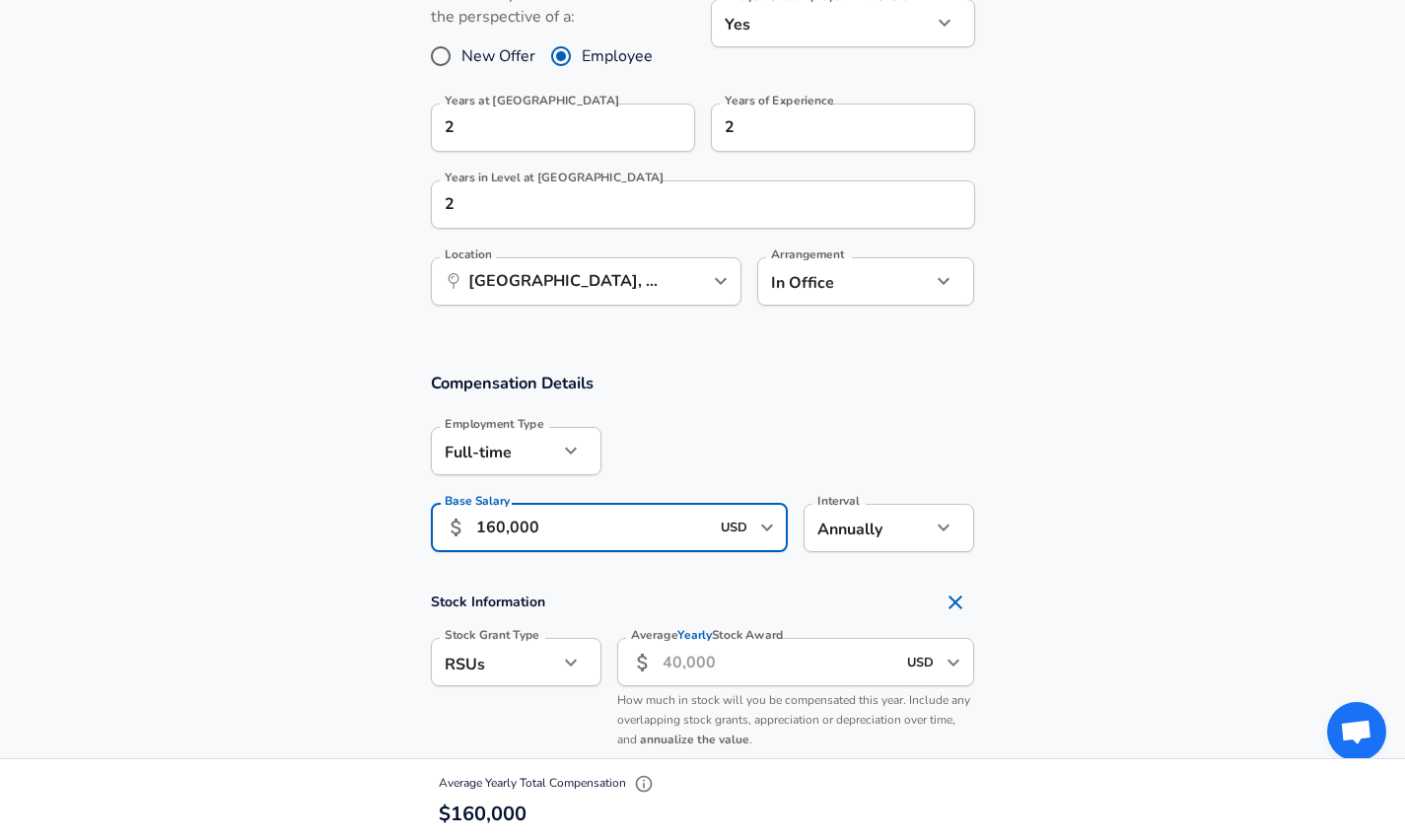 click on "Stock Information  Stock Grant Type RSUs stock Stock Grant Type Average  Yearly  Stock Award ​ USD ​ Average  Yearly  Stock Award   How much in stock will you be compensated this year. Include any overlapping stock grants, appreciation or depreciation over time, and   annualize the value ." at bounding box center [702, 670] 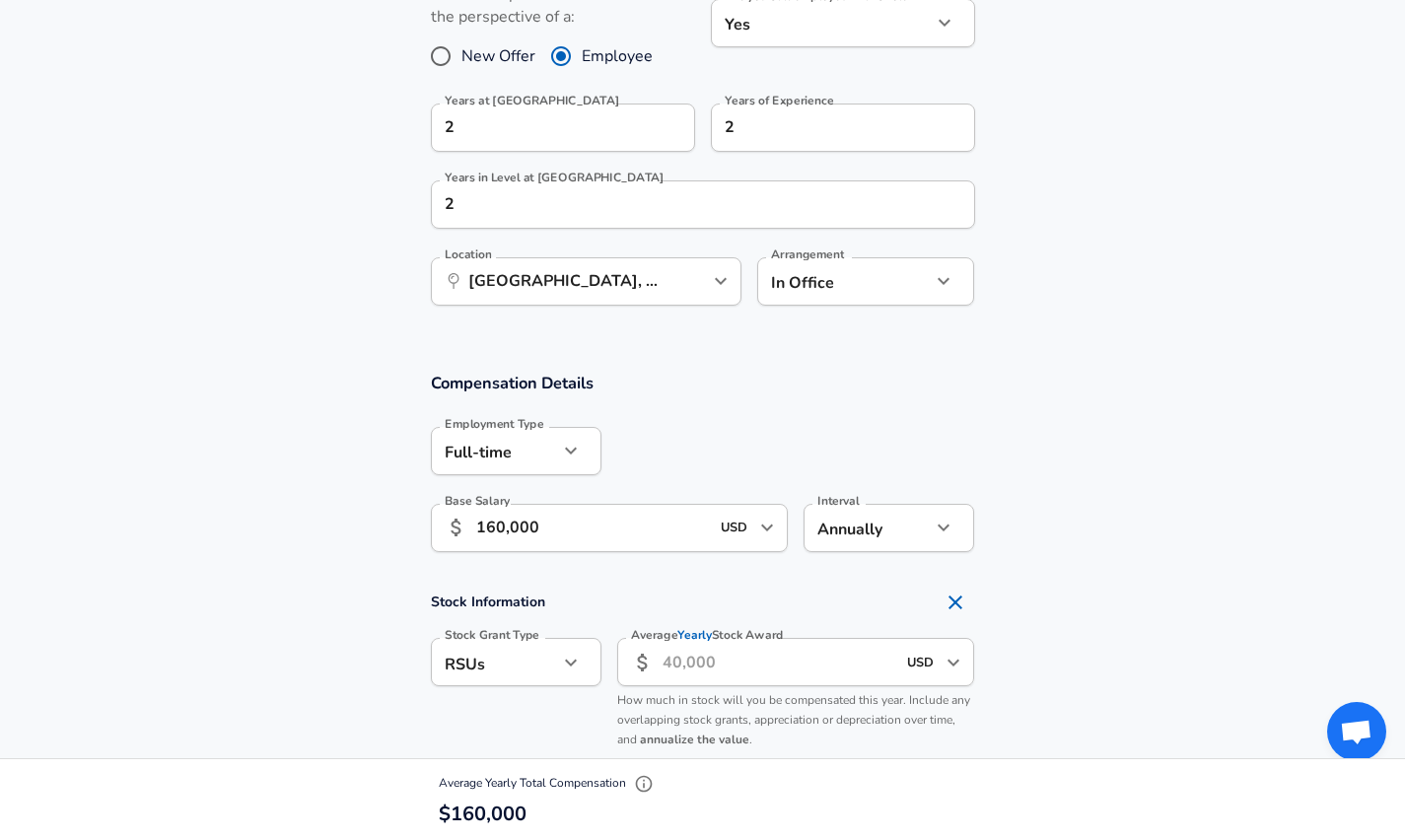 scroll, scrollTop: 996, scrollLeft: 0, axis: vertical 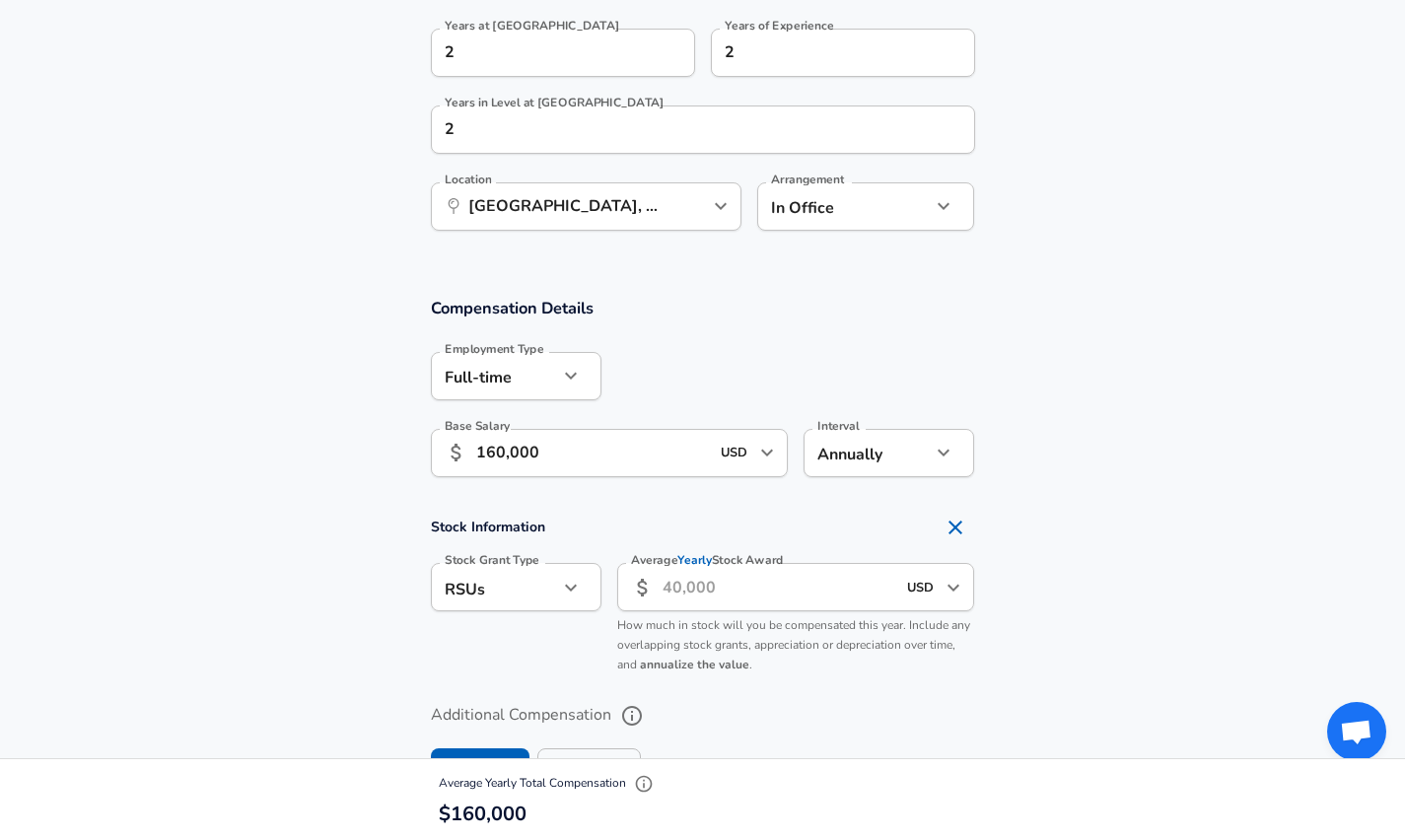 click on "Restart Add Your Salary Upload your offer letter   to verify your submission Enhance Privacy and Anonymity No Automatically hides specific fields until there are enough submissions to safely display the full details.   More Details Based on your submission and the data points that we have already collected, we will automatically hide and anonymize specific fields if there aren't enough data points to remain sufficiently anonymous. Company & Title Information   Enter the company you received your offer from Company Weride Company   Select the title that closest resembles your official title. This should be similar to the title that was present on your offer letter. Title Software Engineer Title Job Family Software Engineer Job Family   Select a Specialization that best fits your role. If you can't find one, select 'Other' to enter a custom specialization Select Specialization ML / AI ML / AI Select Specialization   Level 4 Level Work Experience and Location New Offer Employee Yes yes Years at Weride 2 2 2 ​" at bounding box center [702, -576] 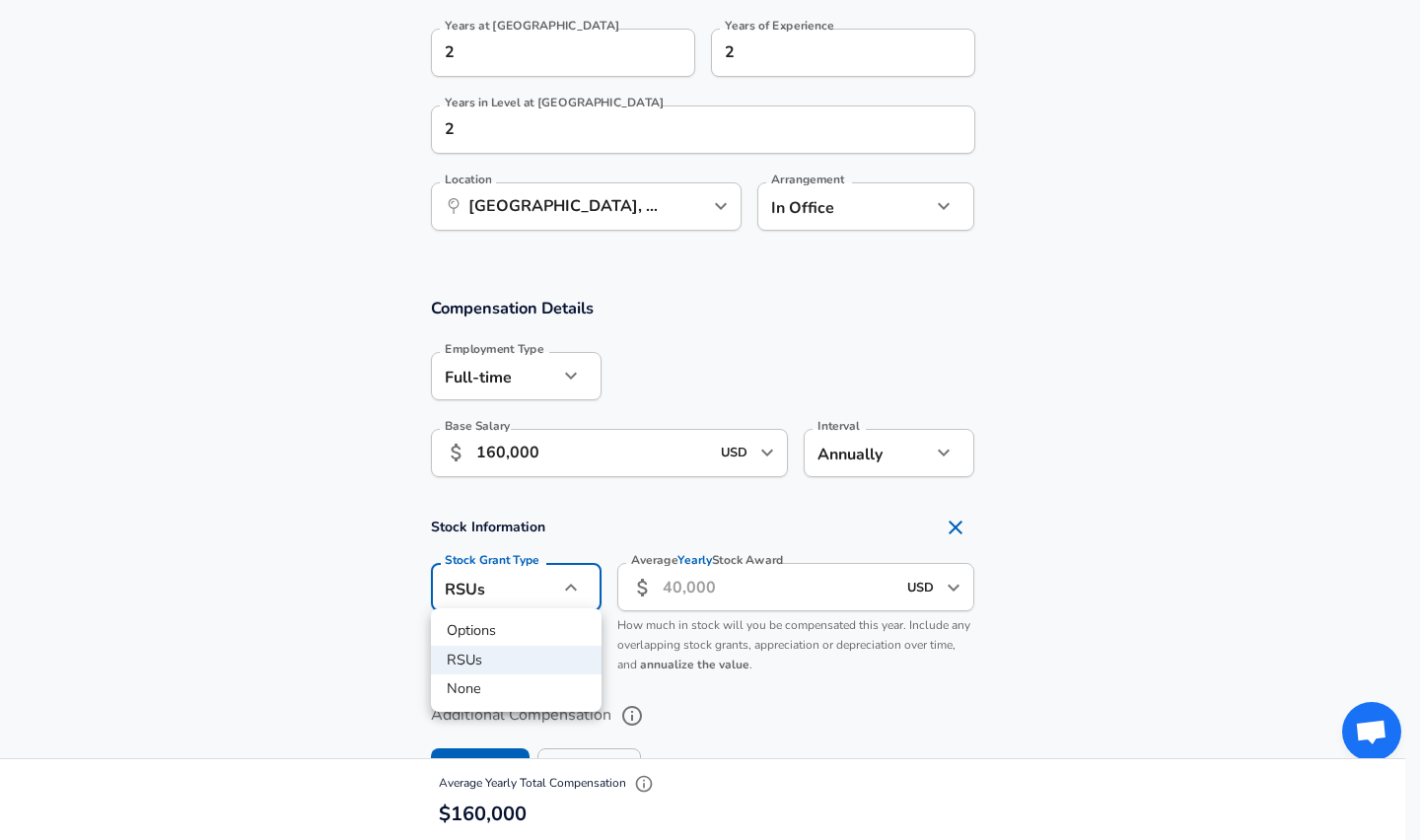 click on "Options" at bounding box center (516, 631) 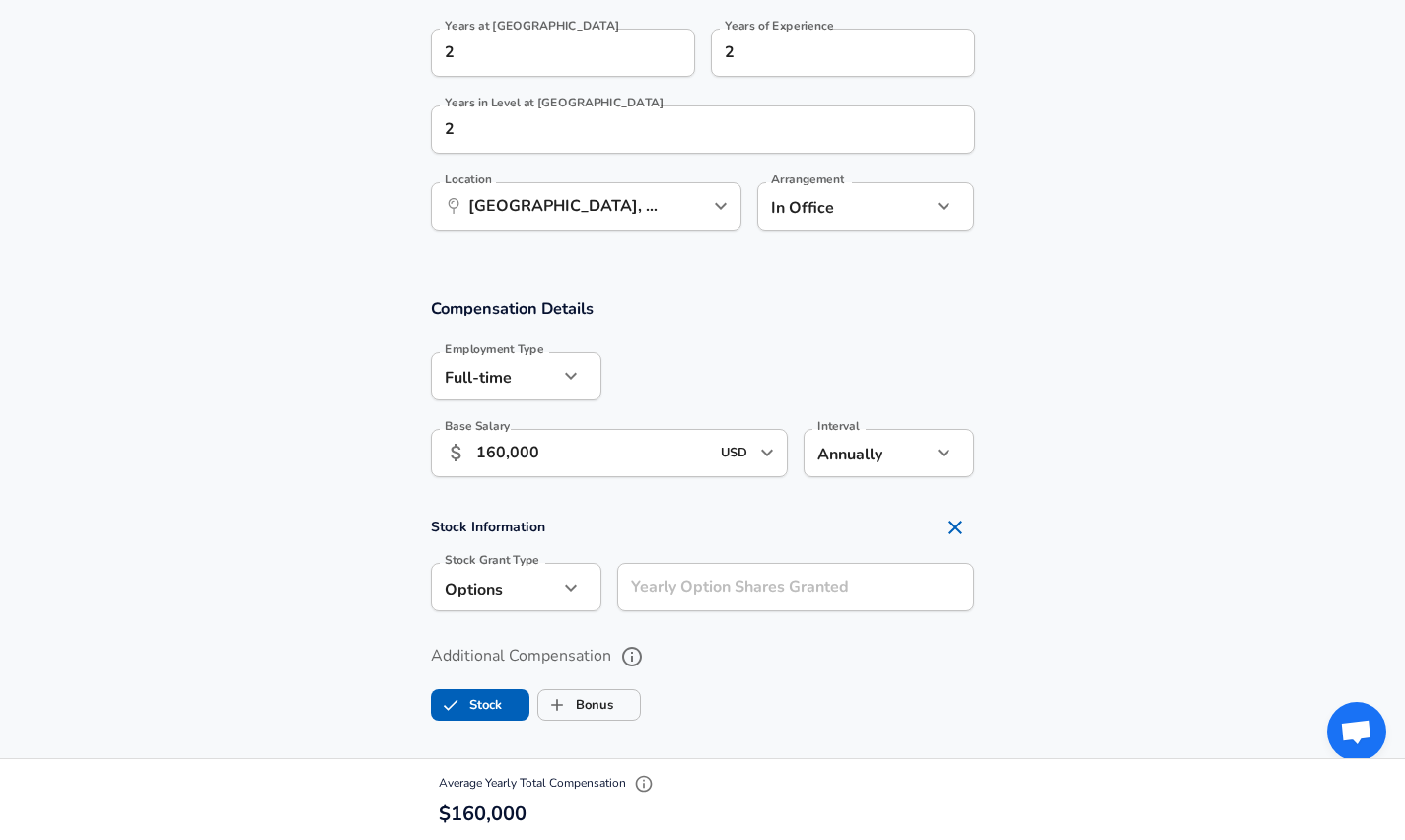 click on "Yearly Option Shares Granted" at bounding box center [796, 587] 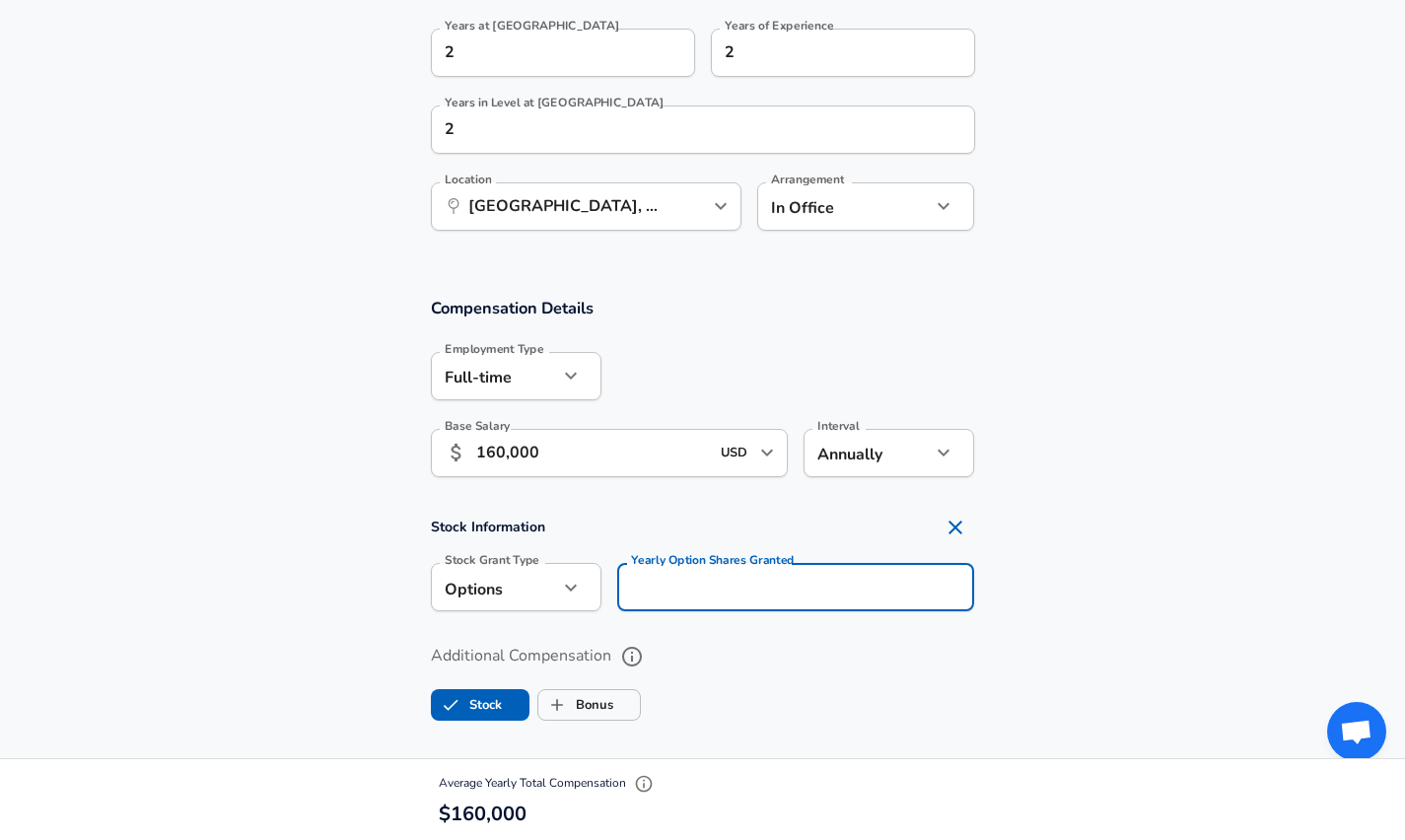 click on "Yearly Option Shares Granted" at bounding box center [796, 587] 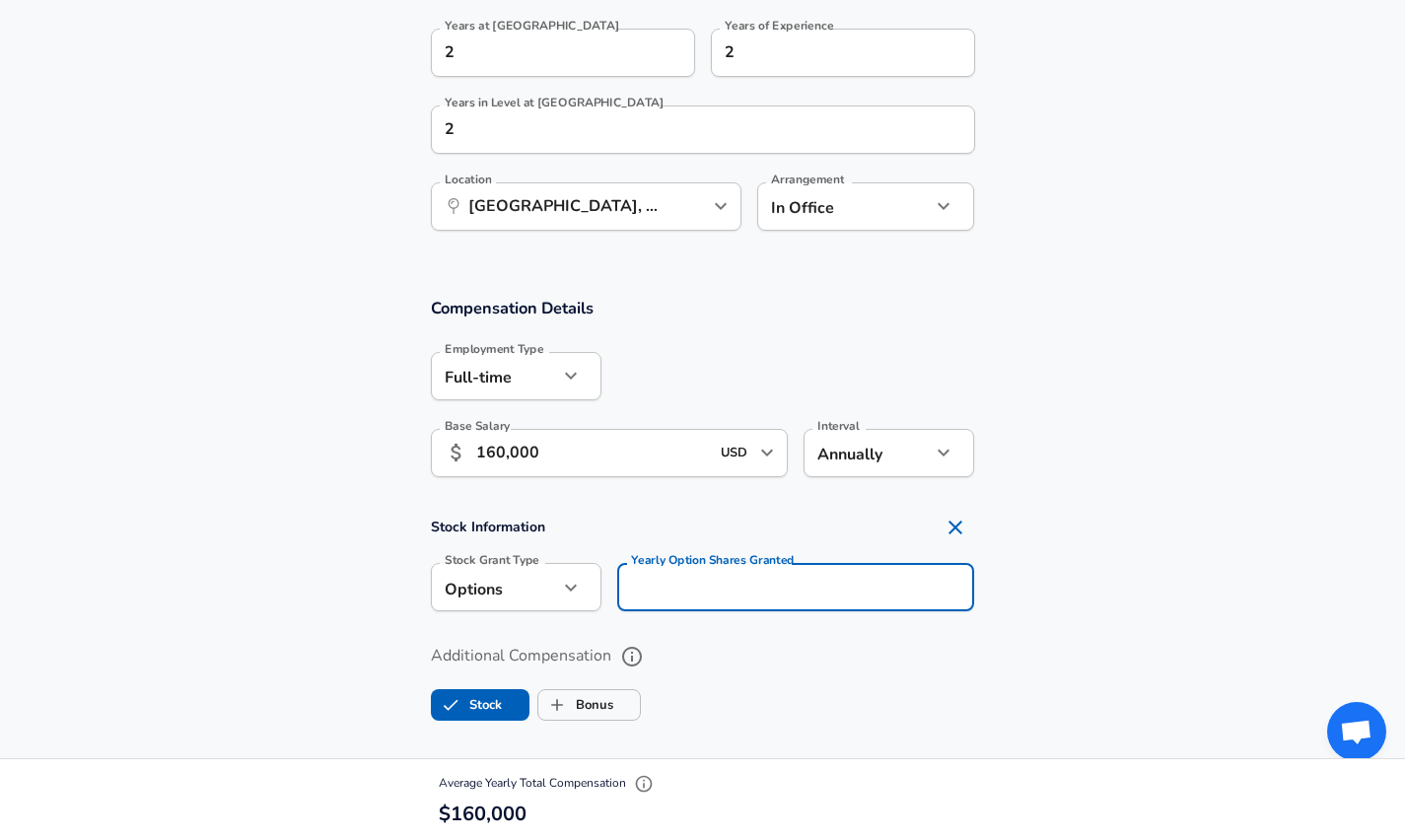 click on "Yearly Option Shares Granted" at bounding box center (796, 587) 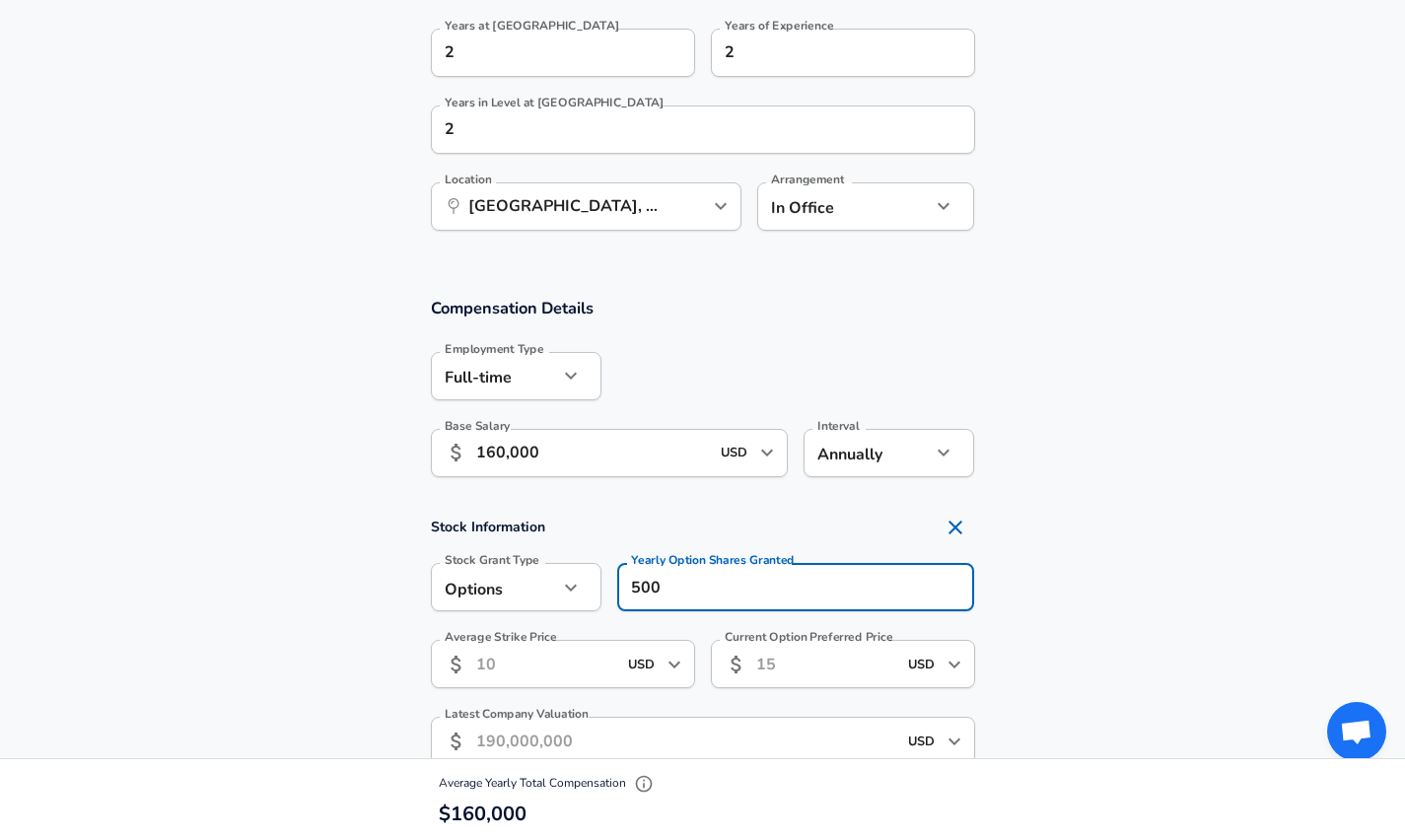 type on "5,000" 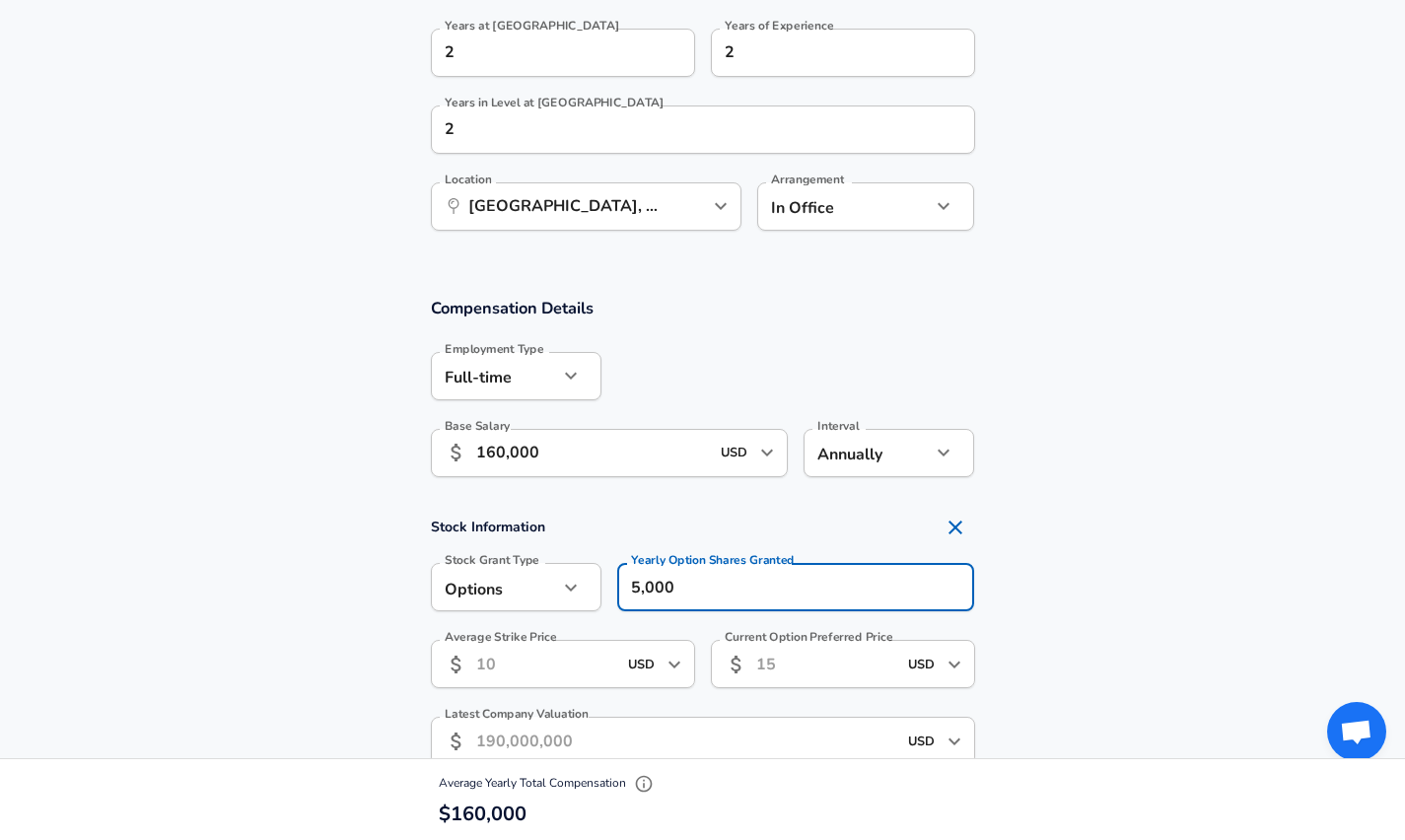 click on "Stock Information  Stock Grant Type Options option Stock Grant Type Yearly Option Shares Granted 5,000 Yearly Option Shares Granted Average Strike Price ​ USD ​ Average Strike Price Current Option Preferred Price ​ USD ​ Current Option Preferred Price Latest Company Valuation ​ USD ​ Latest Company Valuation Company Size ​ Company Size Funding Stage ​ Funding Stage Company's Total Outstanding Shares Company's Total Outstanding Shares 4  Year Vesting:   25%, 25%, 25%, 25%   Edit" at bounding box center (702, 735) 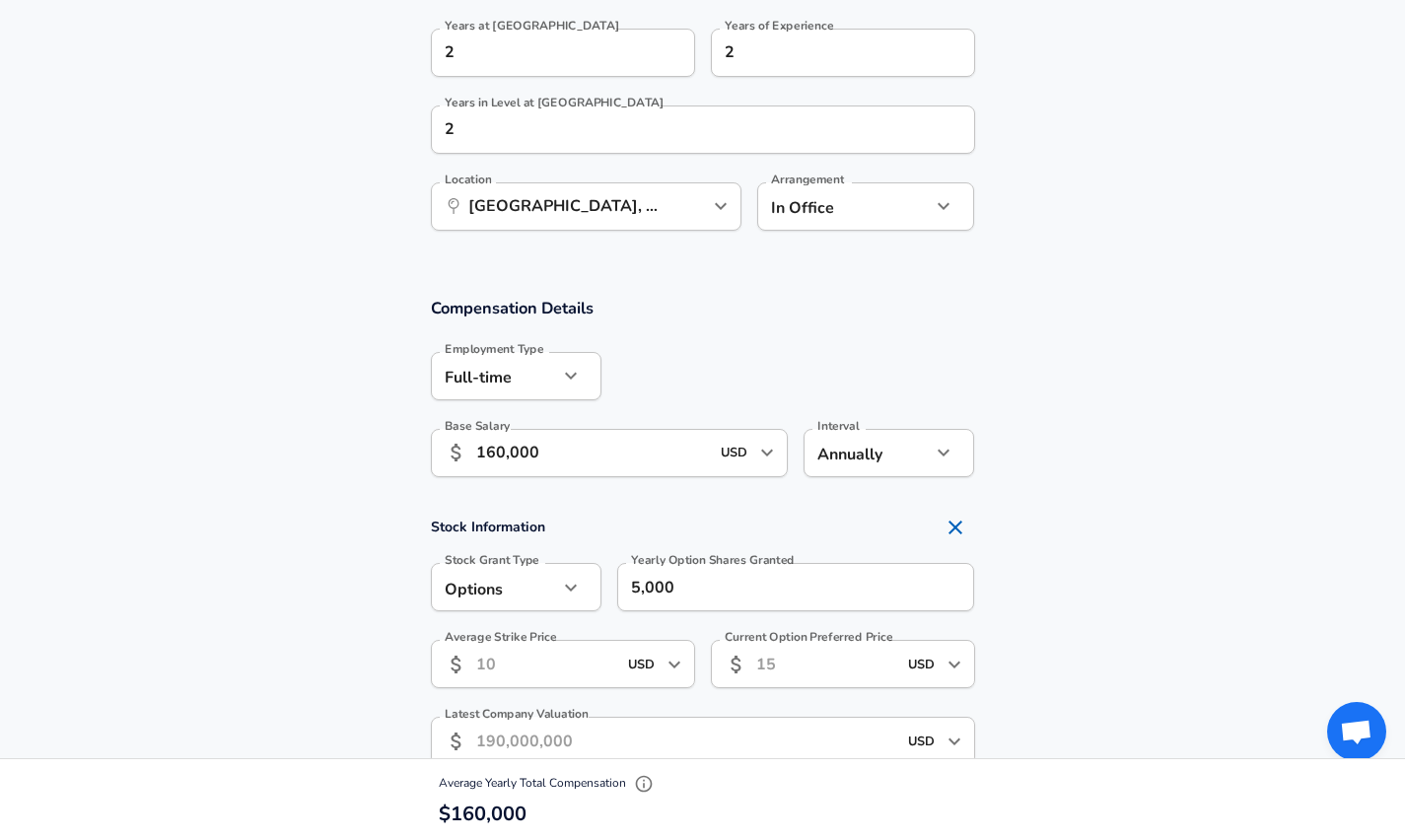 scroll, scrollTop: 1087, scrollLeft: 0, axis: vertical 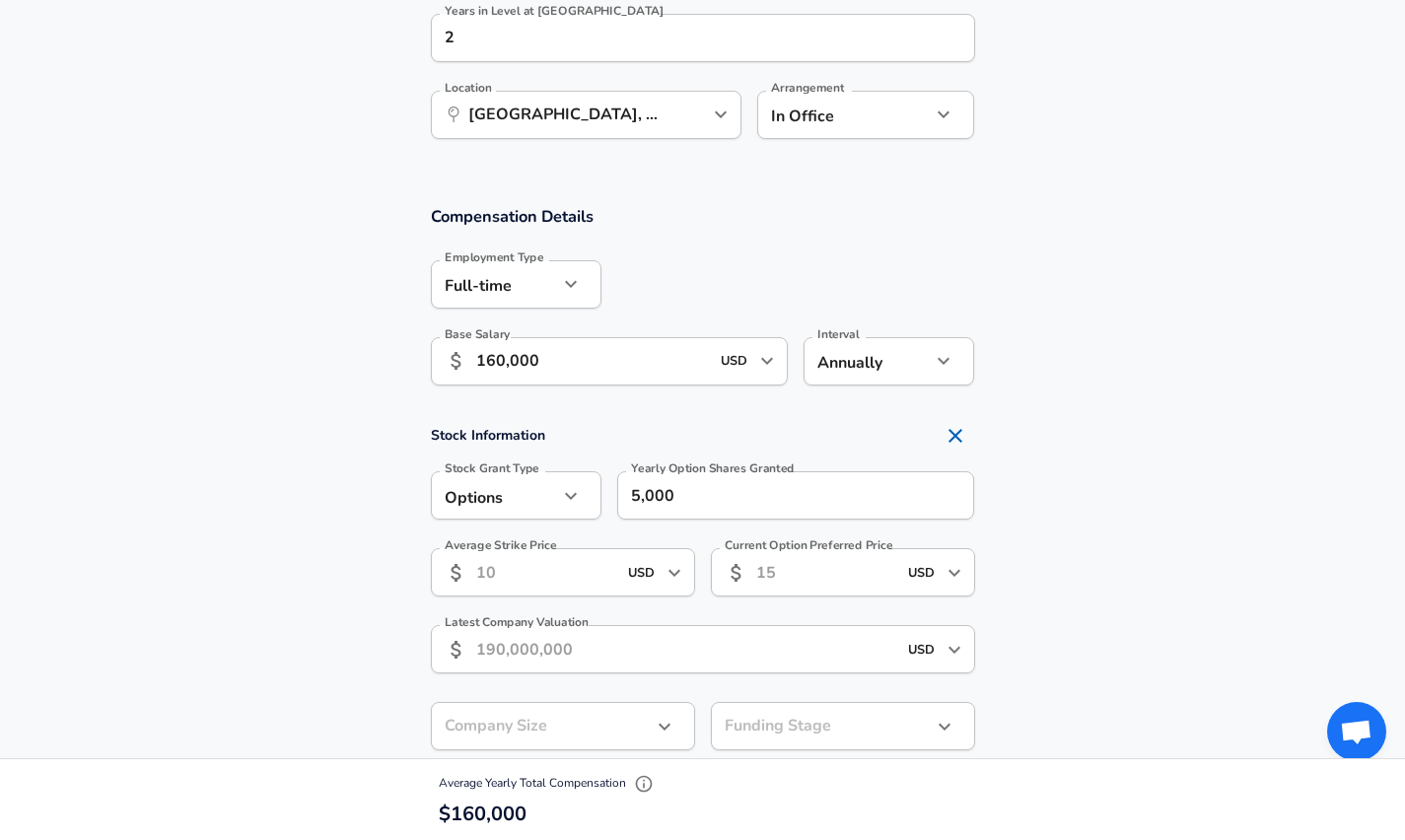 click on "Average Strike Price" at bounding box center (546, 572) 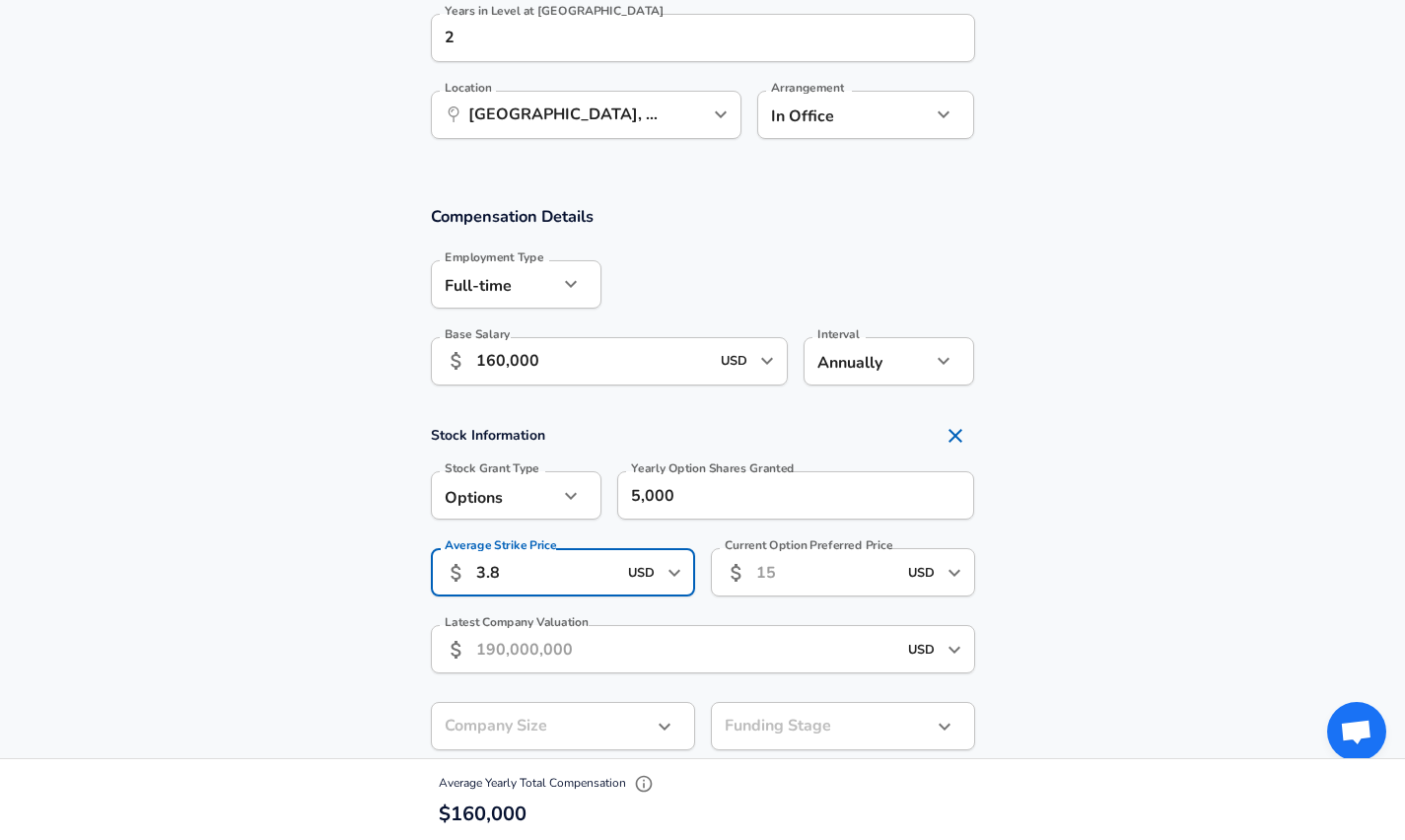 type on "3.8" 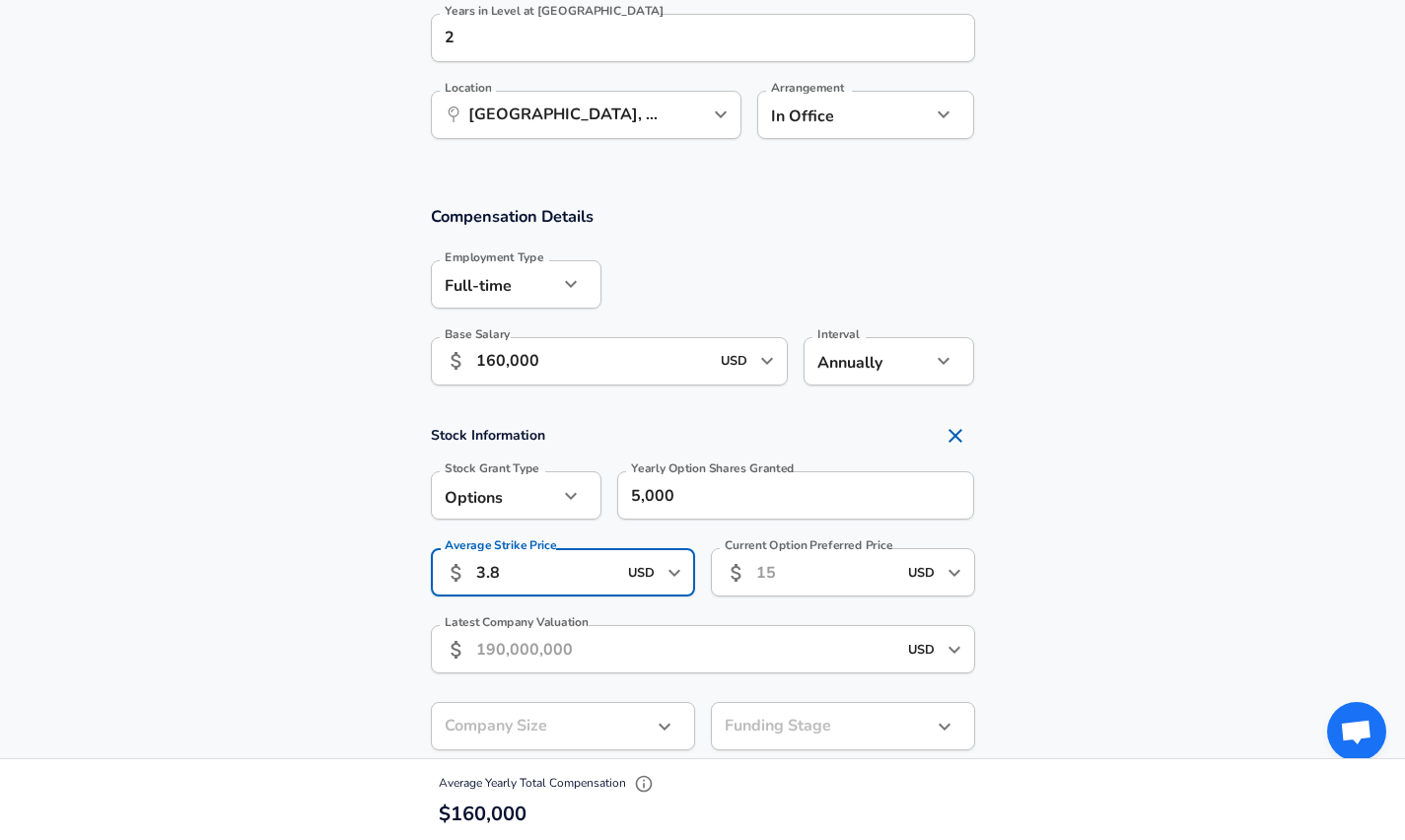 click on "Current Option Preferred Price" at bounding box center [826, 572] 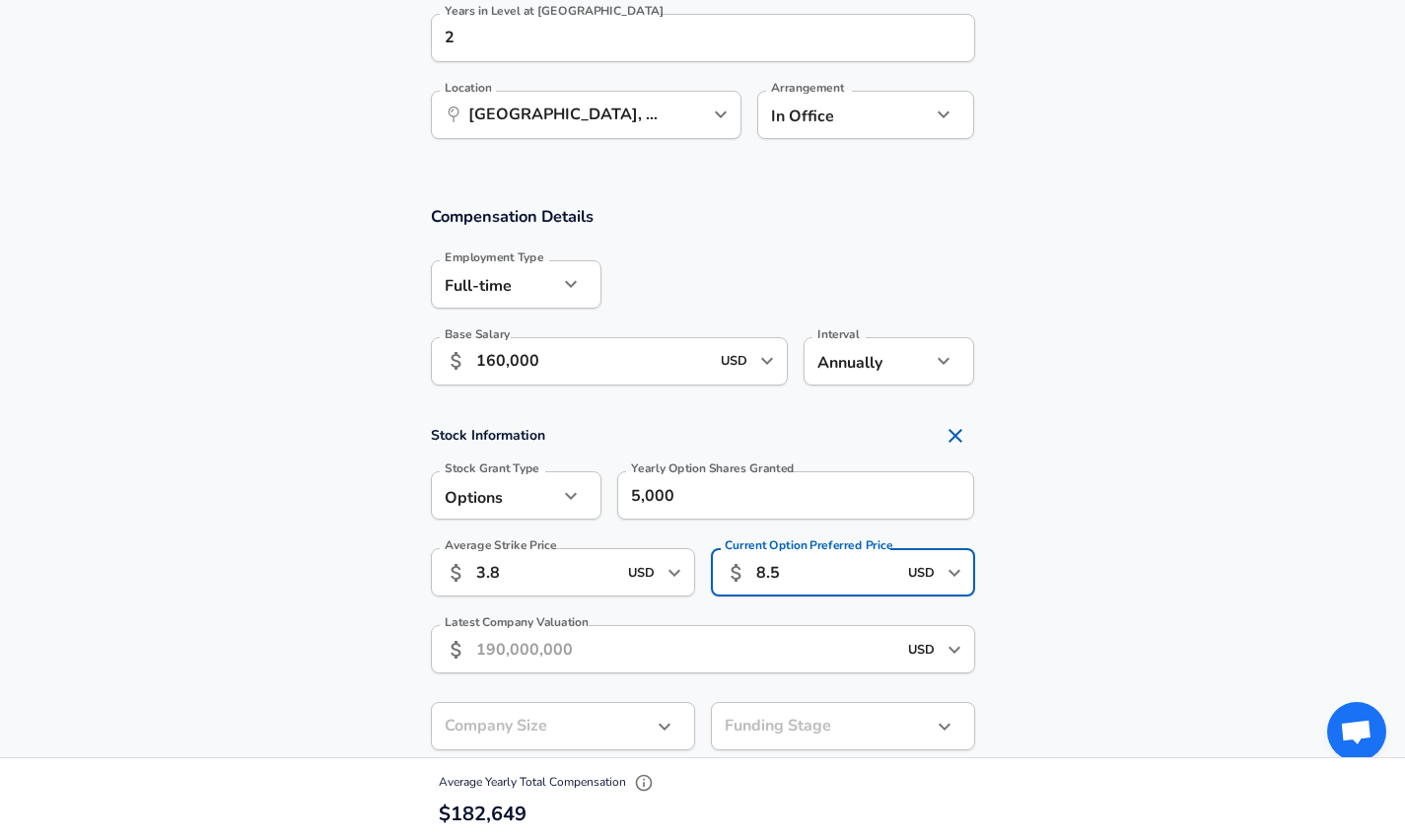 type on "8.5" 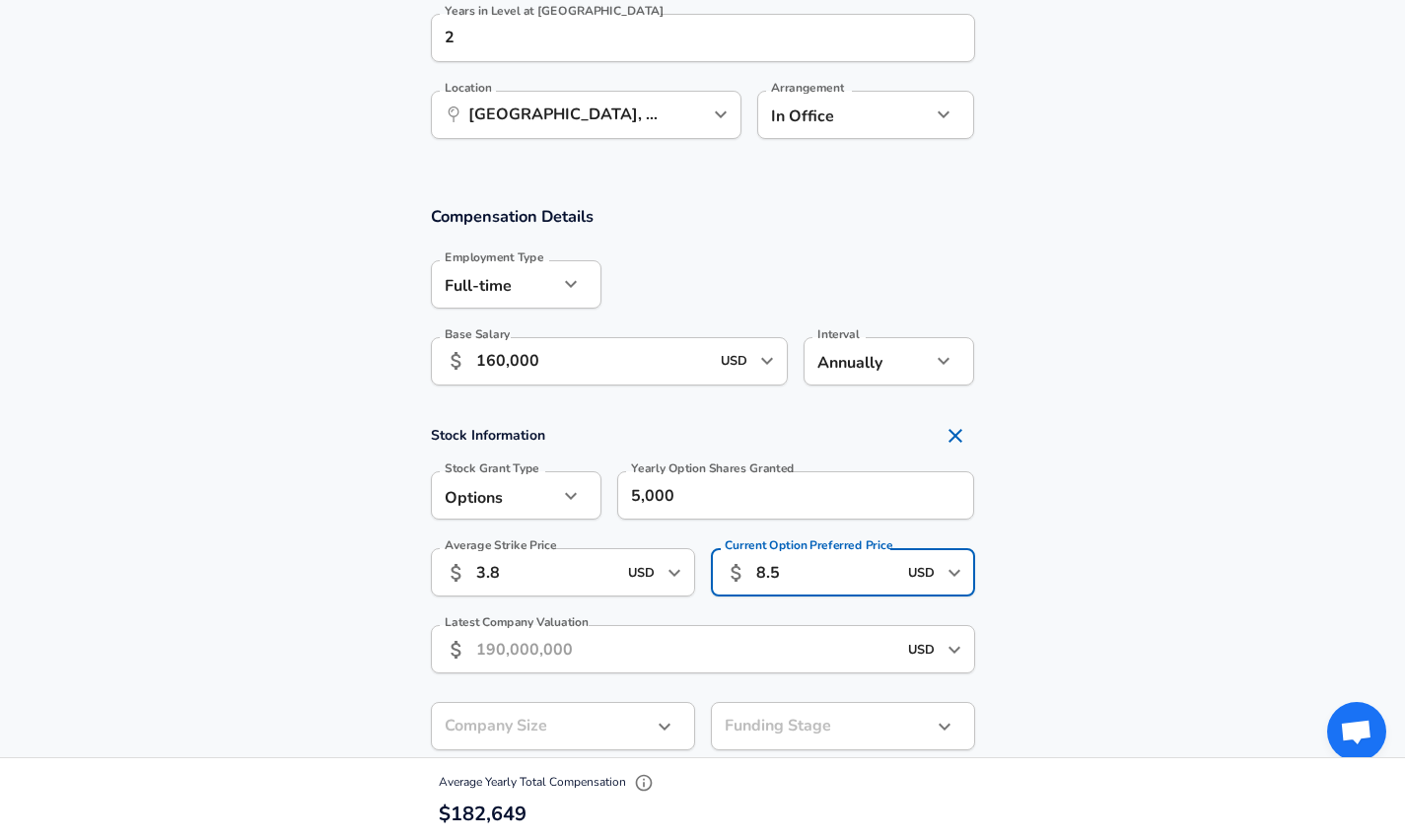 click on "Stock Information  Stock Grant Type Options option Stock Grant Type Yearly Option Shares Granted 5,000 Yearly Option Shares Granted Average Strike Price ​ 3.8 USD ​ Average Strike Price Current Option Preferred Price ​ 8.5 USD ​ Current Option Preferred Price Latest Company Valuation ​ USD ​ Latest Company Valuation Company Size ​ Company Size Funding Stage ​ Funding Stage Company's Total Outstanding Shares Company's Total Outstanding Shares 4  Year Vesting:   25%, 25%, 25%, 25%   Edit" at bounding box center (702, 643) 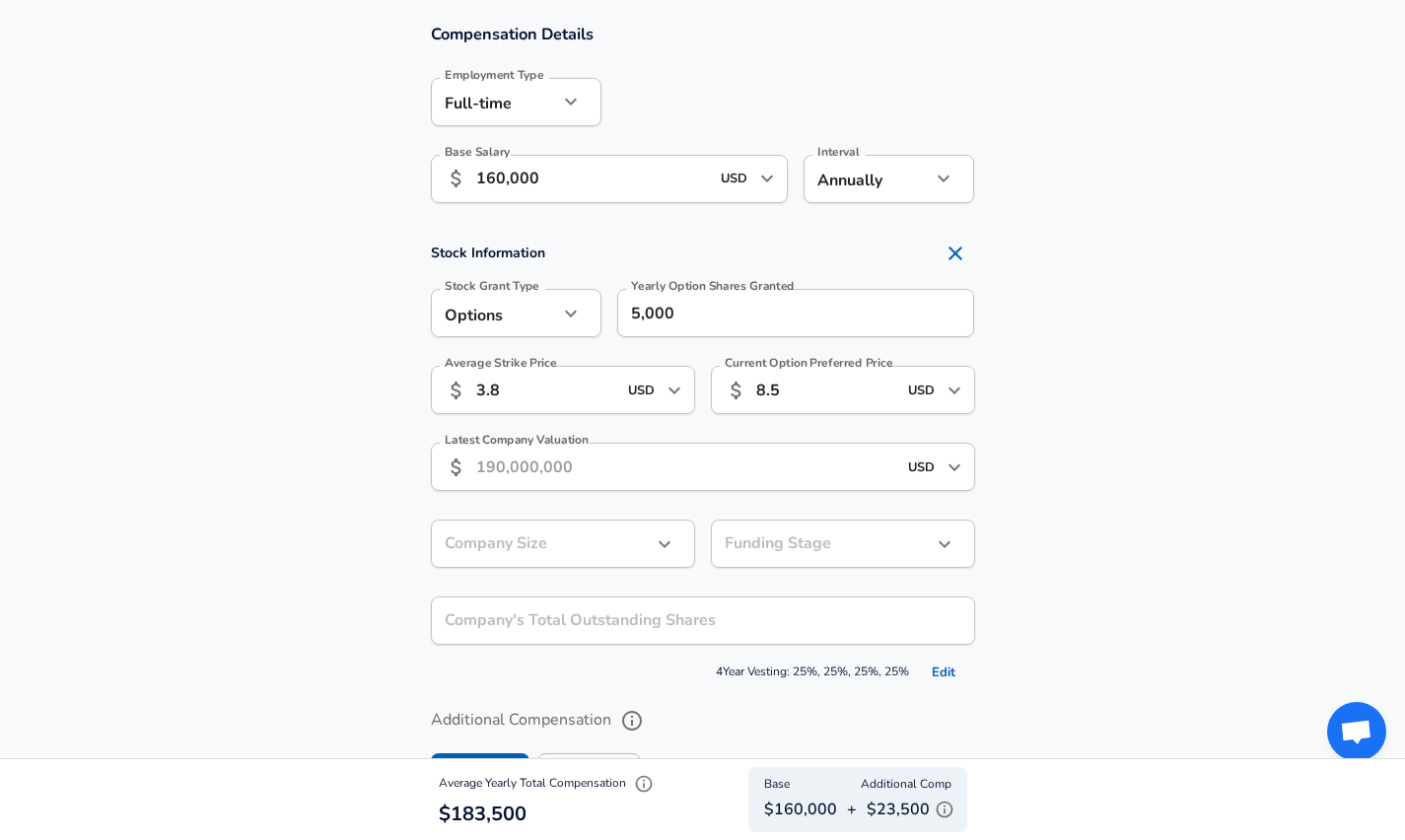 scroll, scrollTop: 1295, scrollLeft: 0, axis: vertical 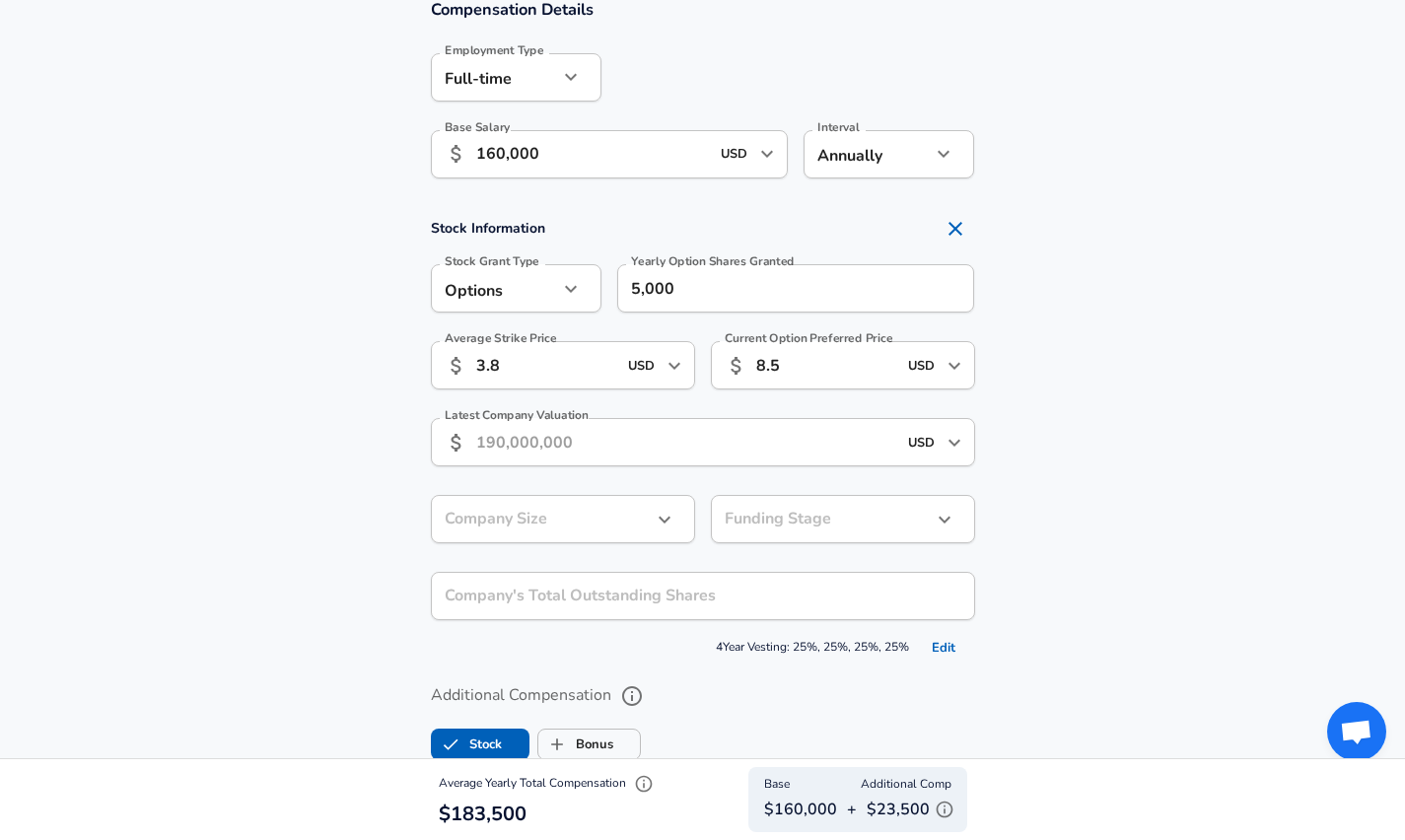 click on "Restart Add Your Salary Upload your offer letter   to verify your submission Enhance Privacy and Anonymity No Automatically hides specific fields until there are enough submissions to safely display the full details.   More Details Based on your submission and the data points that we have already collected, we will automatically hide and anonymize specific fields if there aren't enough data points to remain sufficiently anonymous. Company & Title Information   Enter the company you received your offer from Company Weride Company   Select the title that closest resembles your official title. This should be similar to the title that was present on your offer letter. Title Software Engineer Title Job Family Software Engineer Job Family   Select a Specialization that best fits your role. If you can't find one, select 'Other' to enter a custom specialization Select Specialization ML / AI ML / AI Select Specialization   Level 4 Level Work Experience and Location New Offer Employee Yes yes Years at Weride 2 2 2 ​" at bounding box center [702, -875] 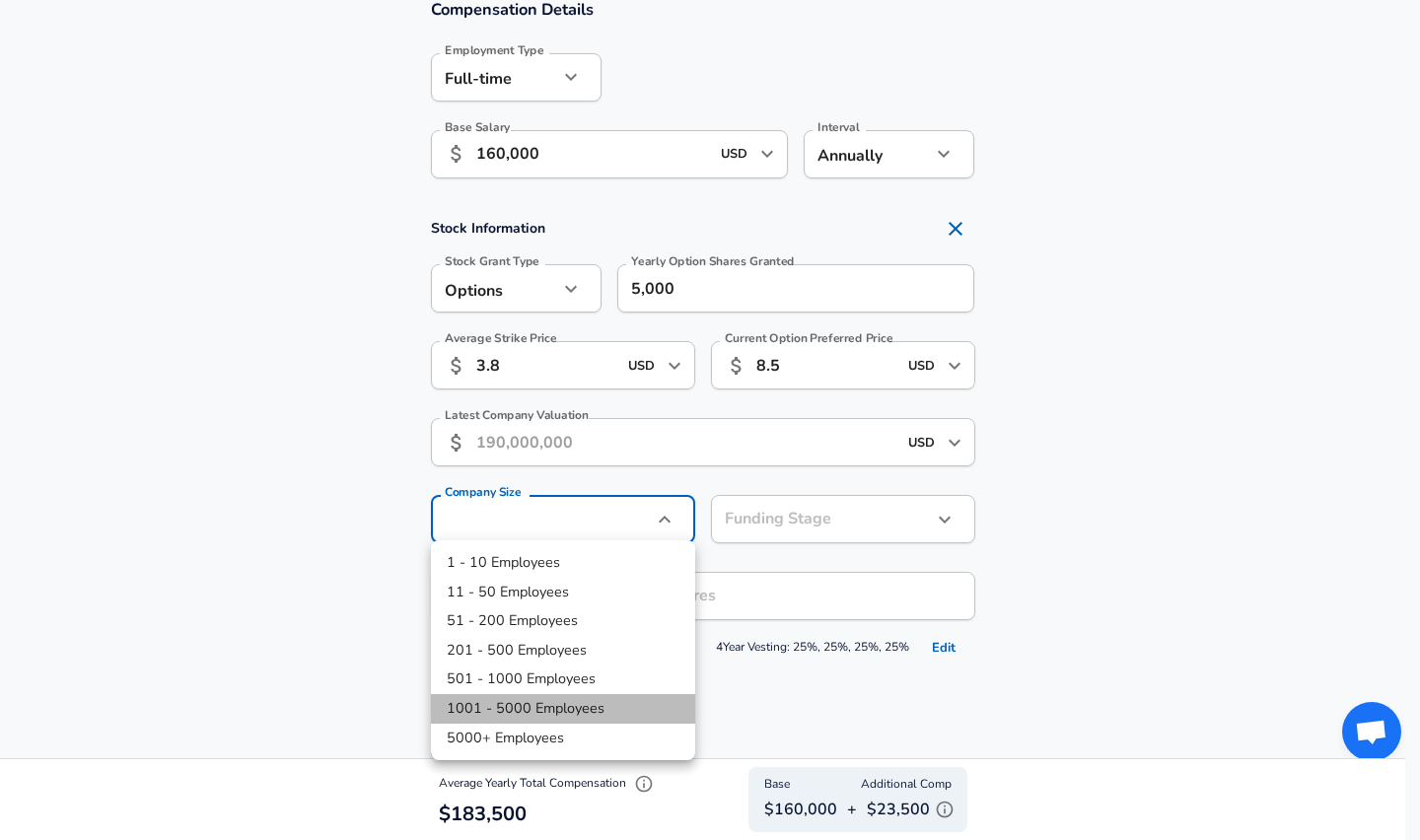 click on "1001 - 5000 Employees" at bounding box center [563, 709] 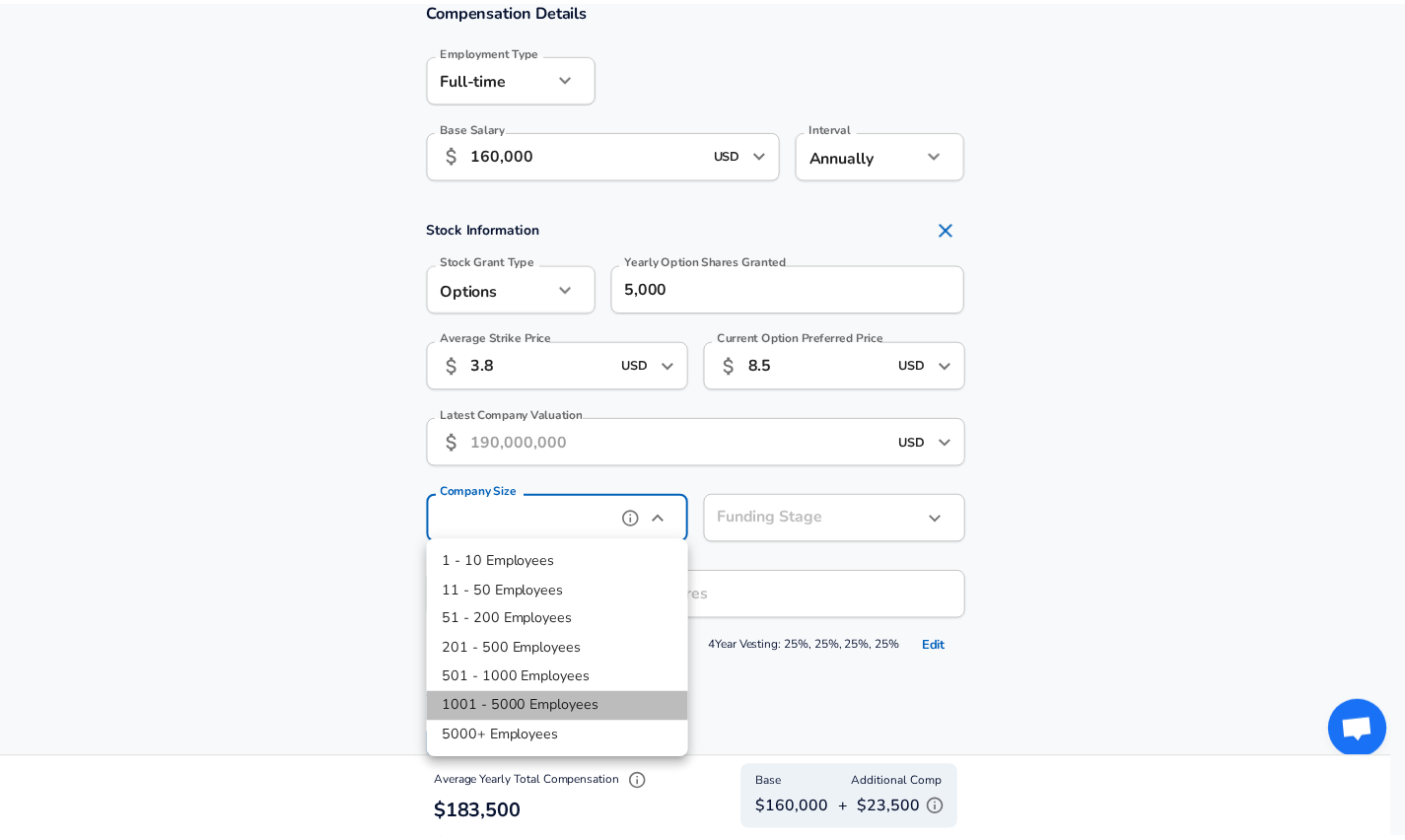 type on "1001-5000" 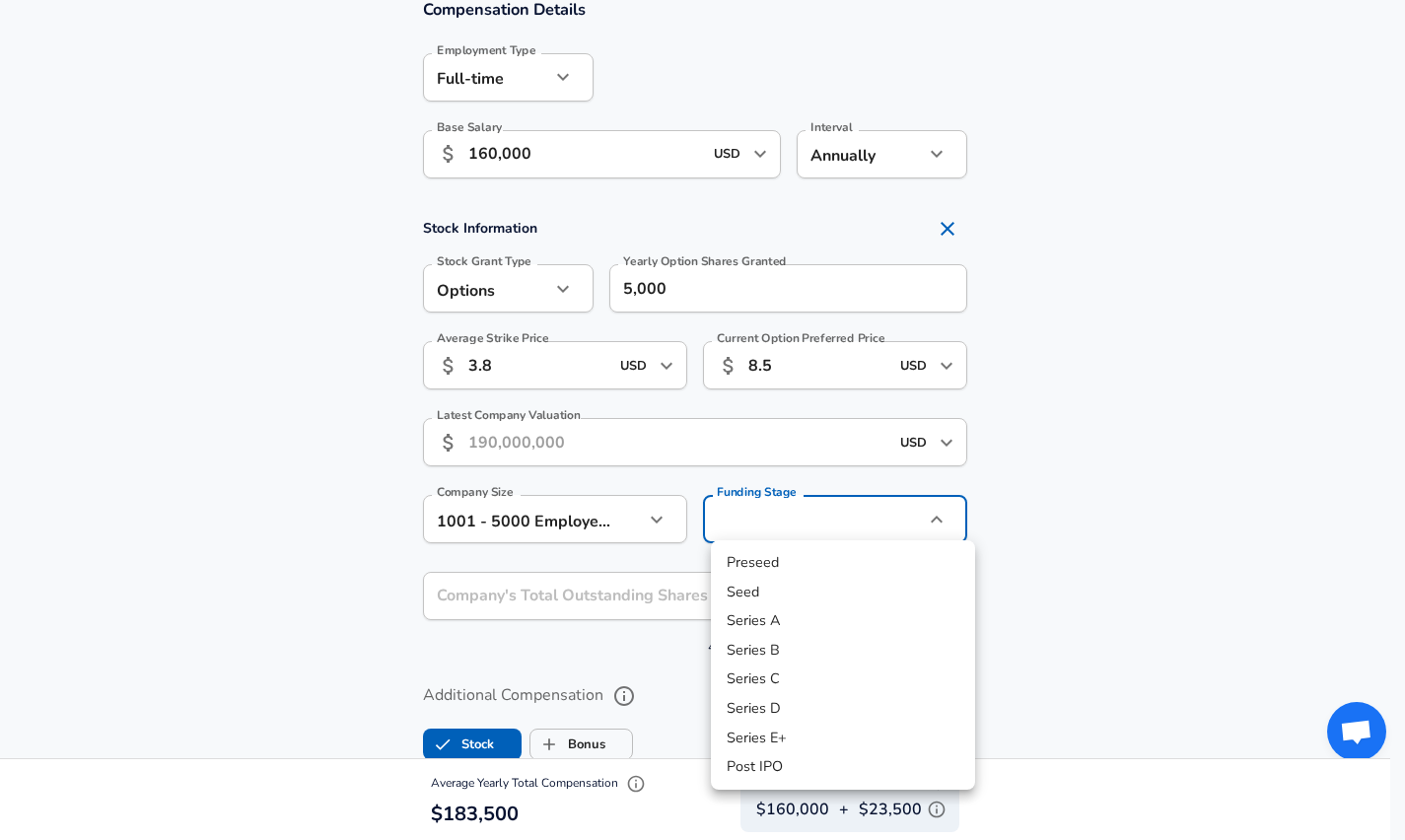 click on "Restart Add Your Salary Upload your offer letter   to verify your submission Enhance Privacy and Anonymity No Automatically hides specific fields until there are enough submissions to safely display the full details.   More Details Based on your submission and the data points that we have already collected, we will automatically hide and anonymize specific fields if there aren't enough data points to remain sufficiently anonymous. Company & Title Information   Enter the company you received your offer from Company Weride Company   Select the title that closest resembles your official title. This should be similar to the title that was present on your offer letter. Title Software Engineer Title Job Family Software Engineer Job Family   Select a Specialization that best fits your role. If you can't find one, select 'Other' to enter a custom specialization Select Specialization ML / AI ML / AI Select Specialization   Level 4 Level Work Experience and Location New Offer Employee Yes yes Years at Weride 2 2 2 ​" at bounding box center (702, -875) 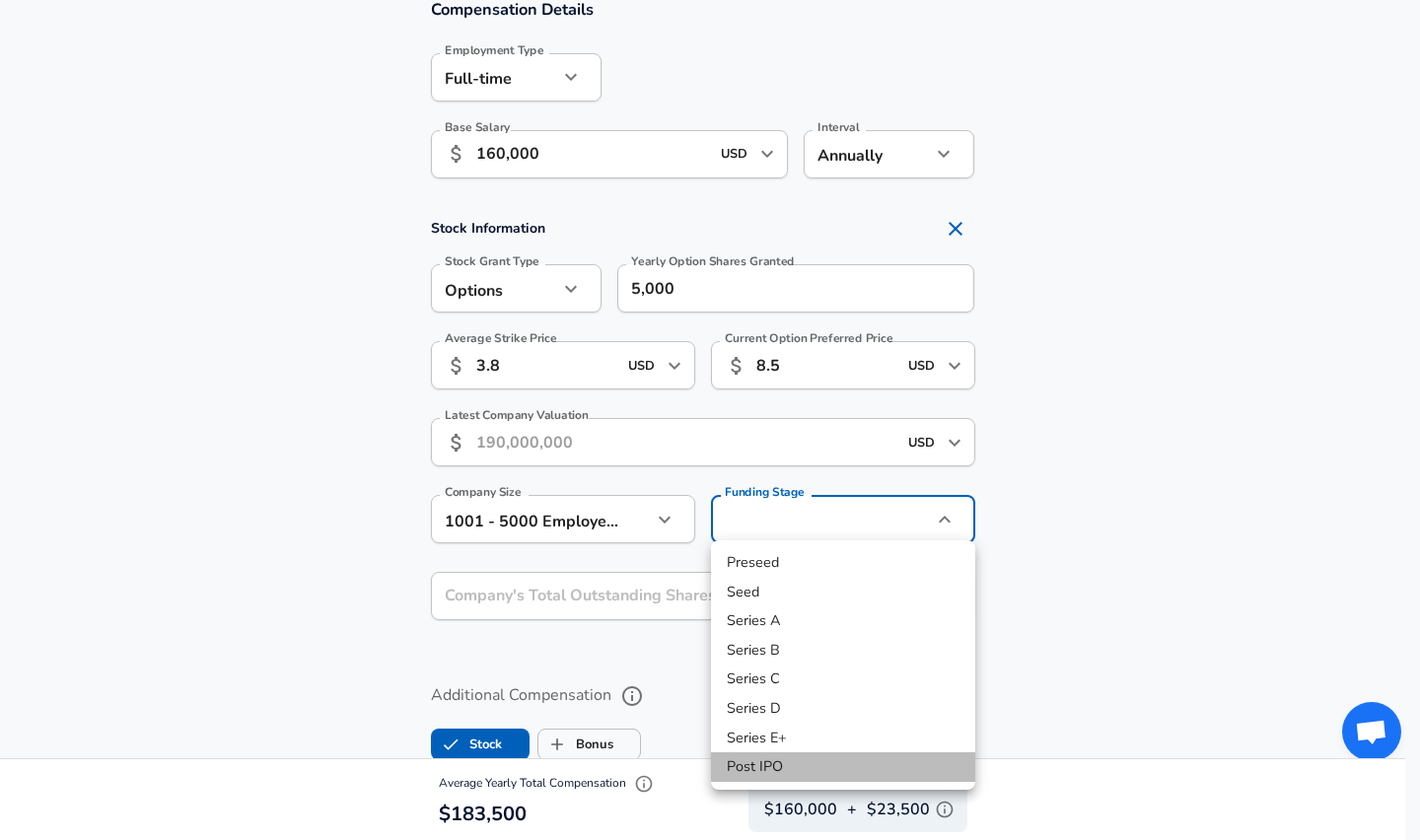 click on "Post IPO" at bounding box center [843, 767] 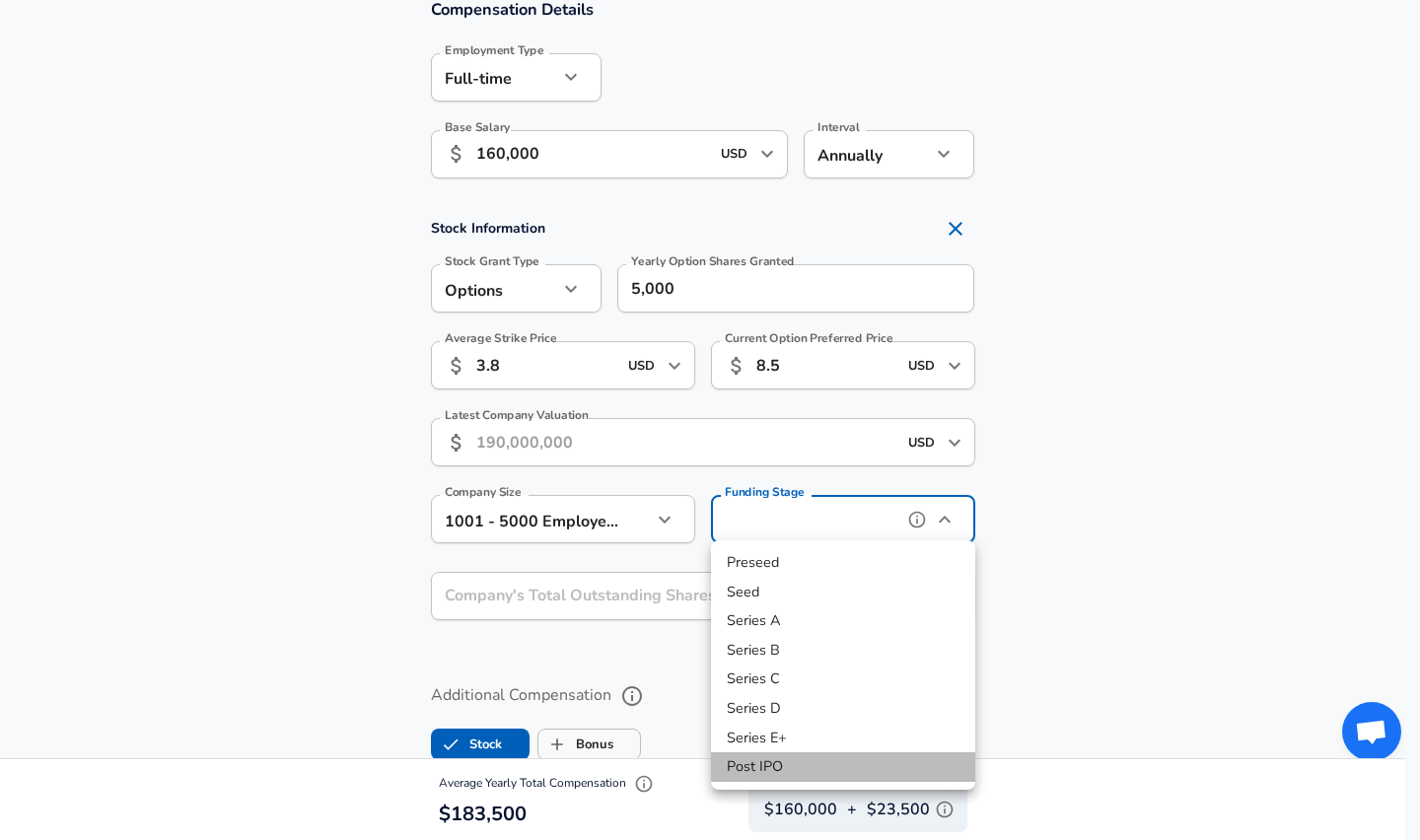 type on "post_ipo" 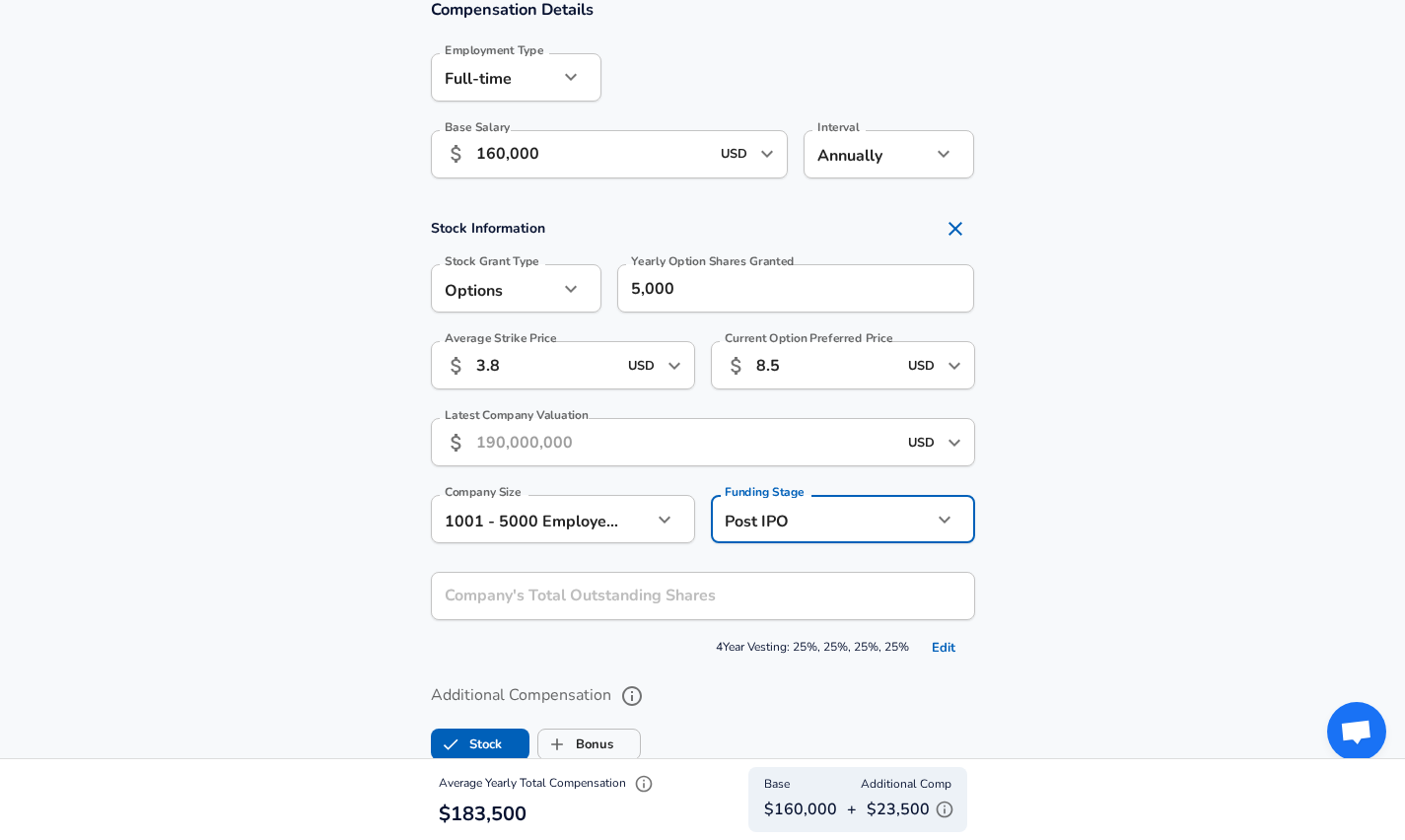click on "Stock Information  Stock Grant Type Options option Stock Grant Type Yearly Option Shares Granted 5,000 Yearly Option Shares Granted Average Strike Price ​ 3.8 USD ​ Average Strike Price Current Option Preferred Price ​ 8.5 USD ​ Current Option Preferred Price Latest Company Valuation ​ USD ​ Latest Company Valuation Company Size 1001 - 5000 Employees 1001-5000 Company Size Funding Stage Post IPO post_ipo Funding Stage Company's Total Outstanding Shares Company's Total Outstanding Shares 4  Year Vesting:   25%, 25%, 25%, 25%   Edit" at bounding box center [702, 436] 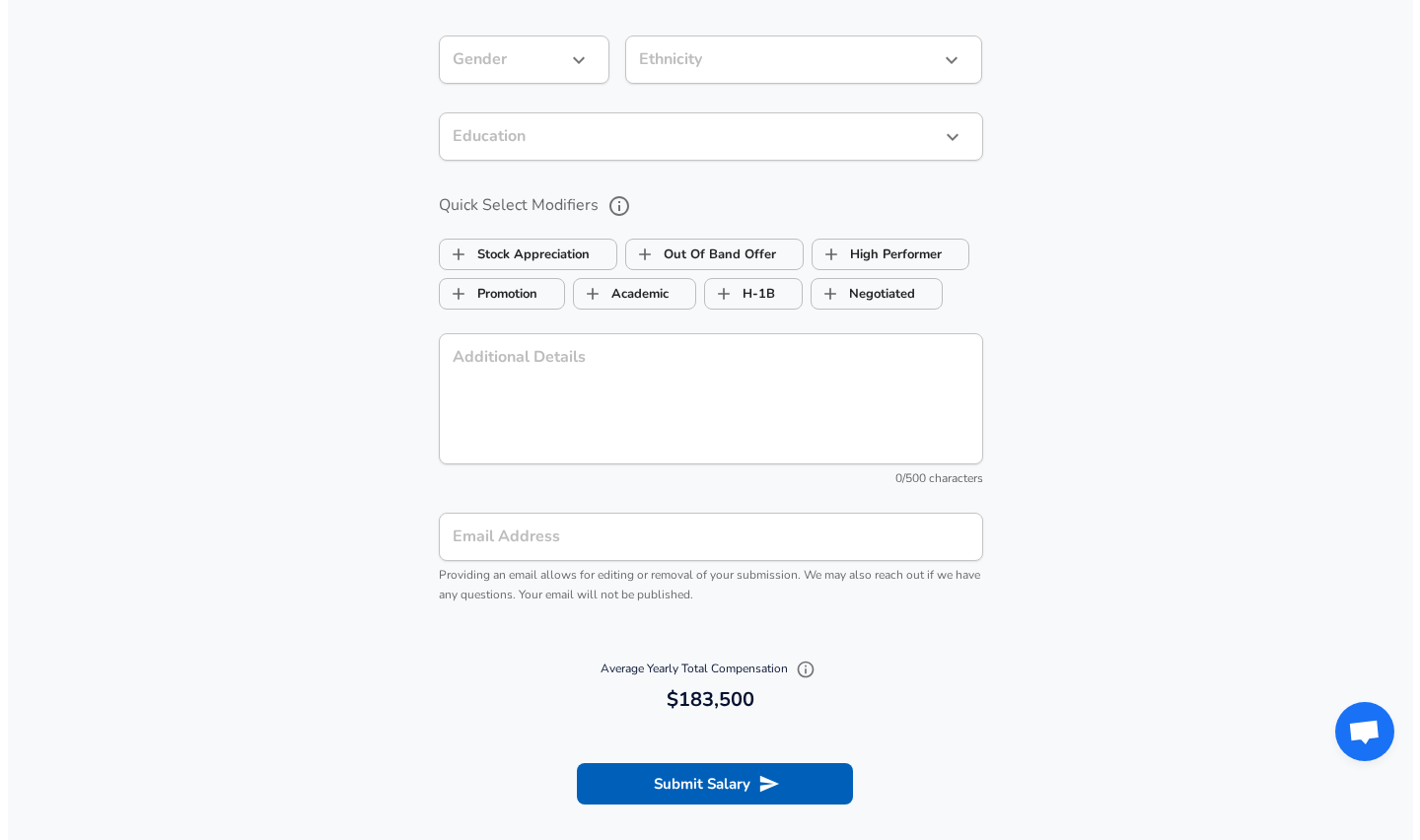 scroll, scrollTop: 2380, scrollLeft: 0, axis: vertical 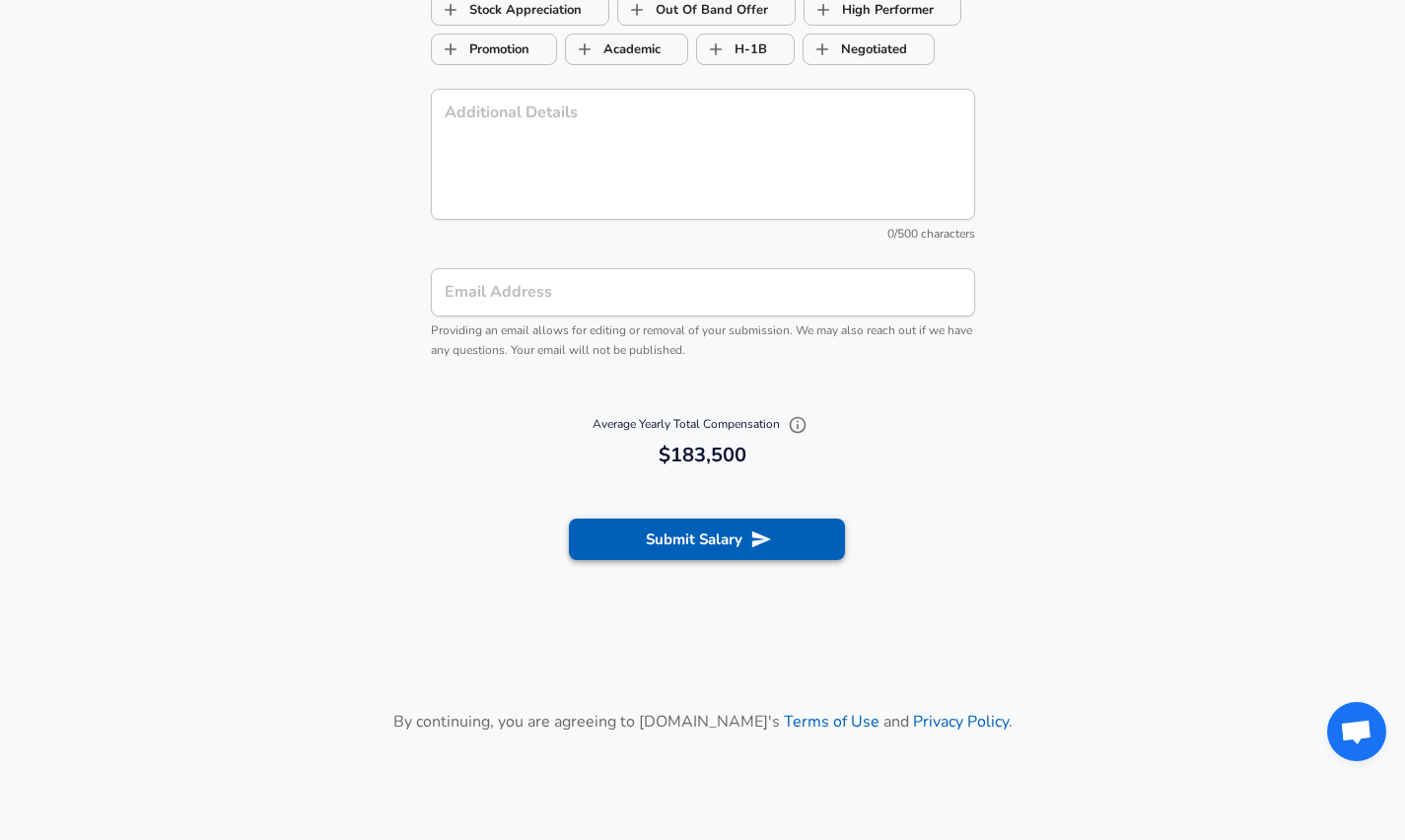 click on "Submit Salary" at bounding box center (707, 539) 